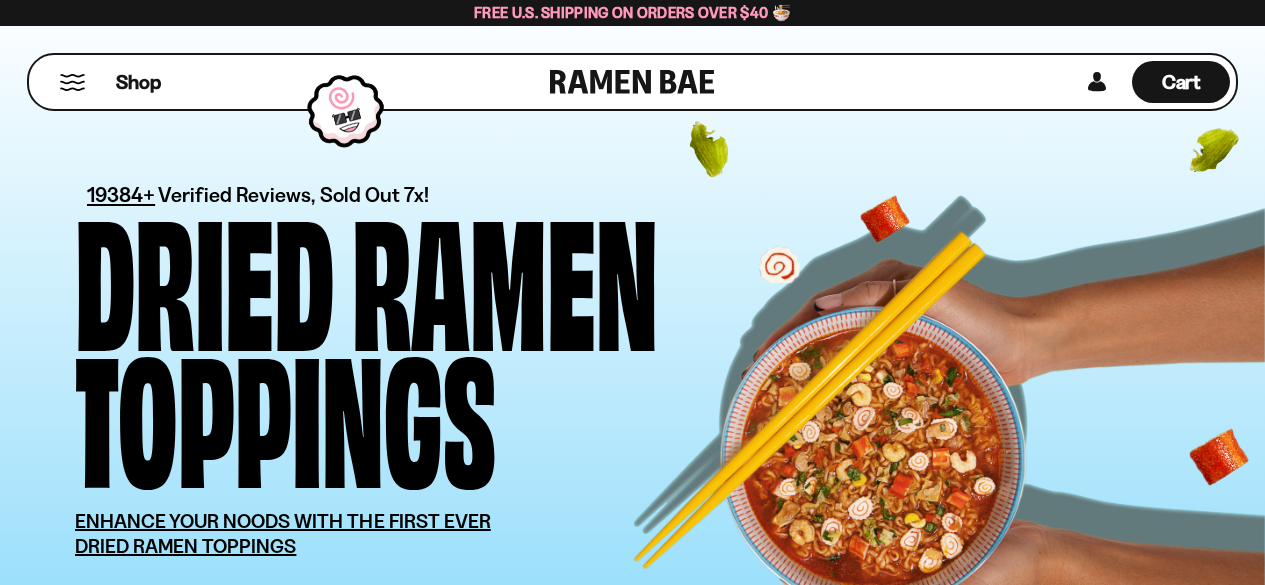 scroll, scrollTop: 0, scrollLeft: 0, axis: both 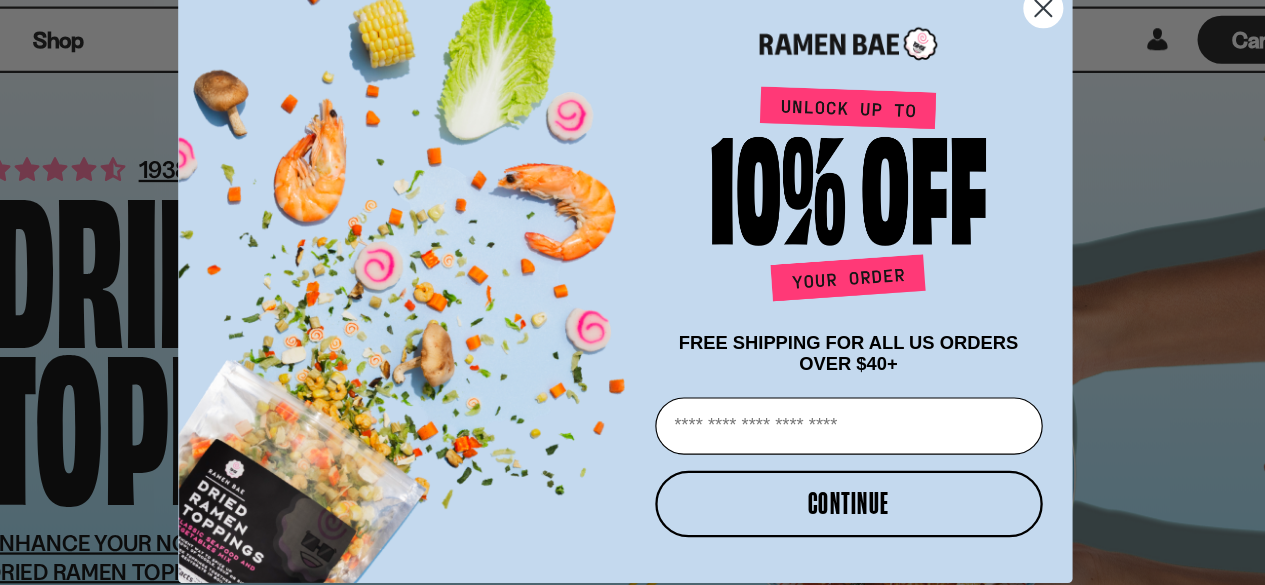 click 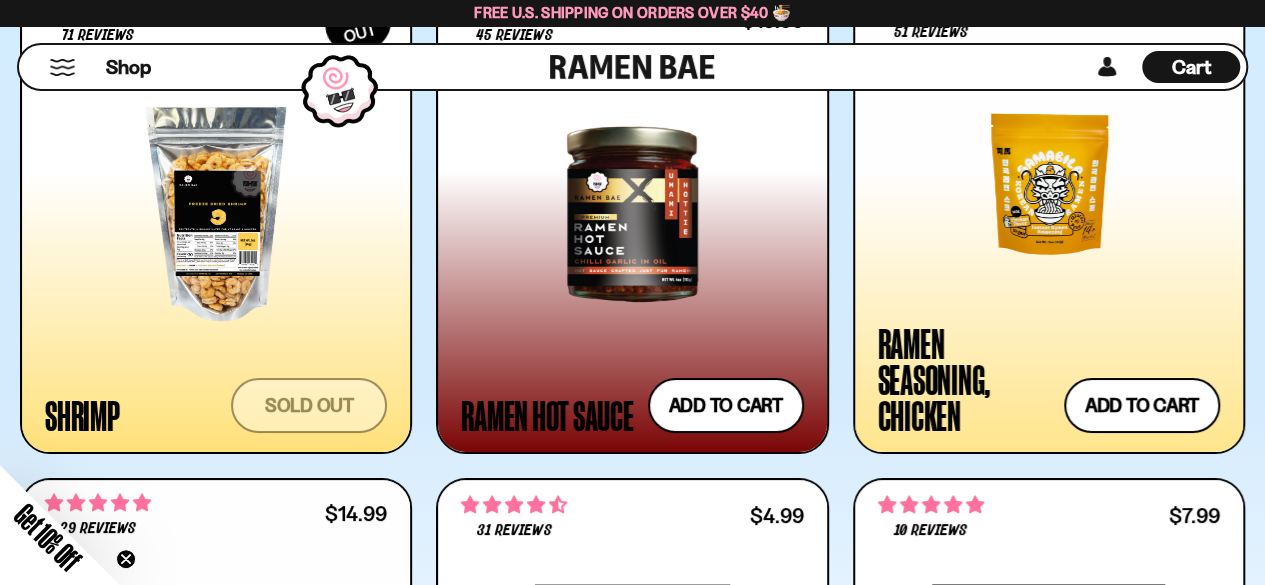 scroll, scrollTop: 3582, scrollLeft: 0, axis: vertical 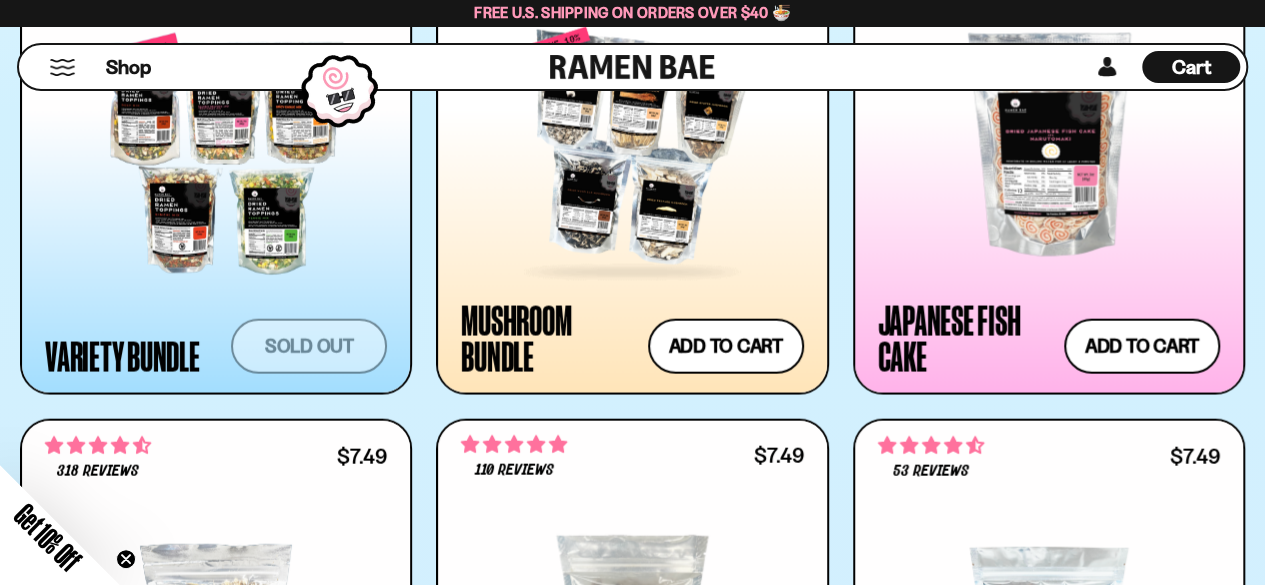 click at bounding box center (632, 144) 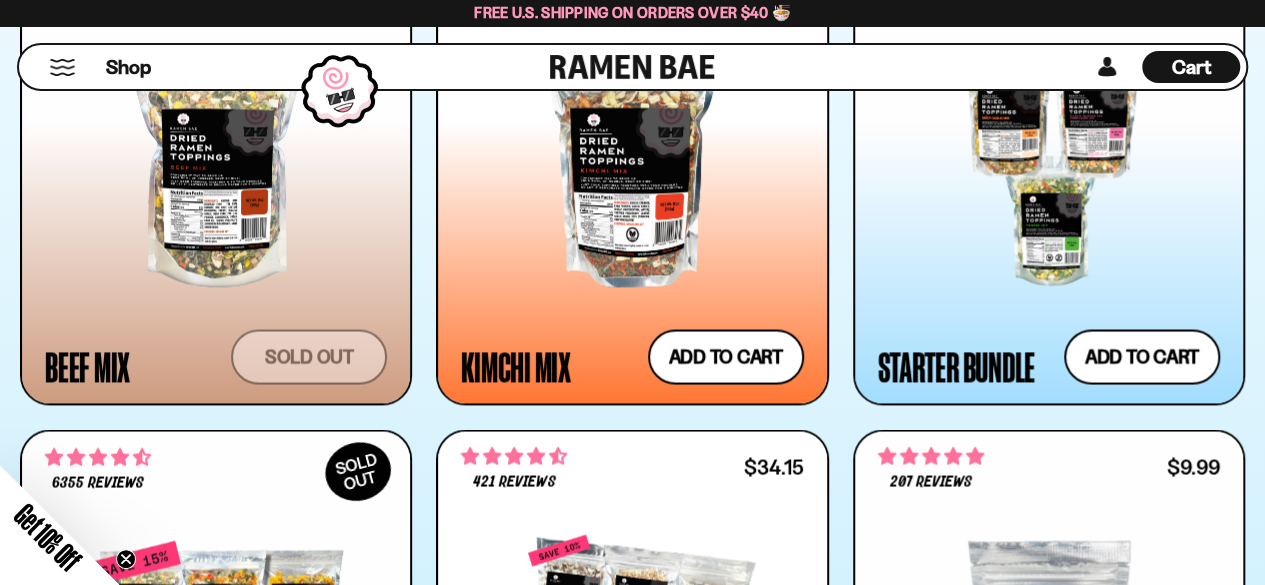 scroll, scrollTop: 1608, scrollLeft: 0, axis: vertical 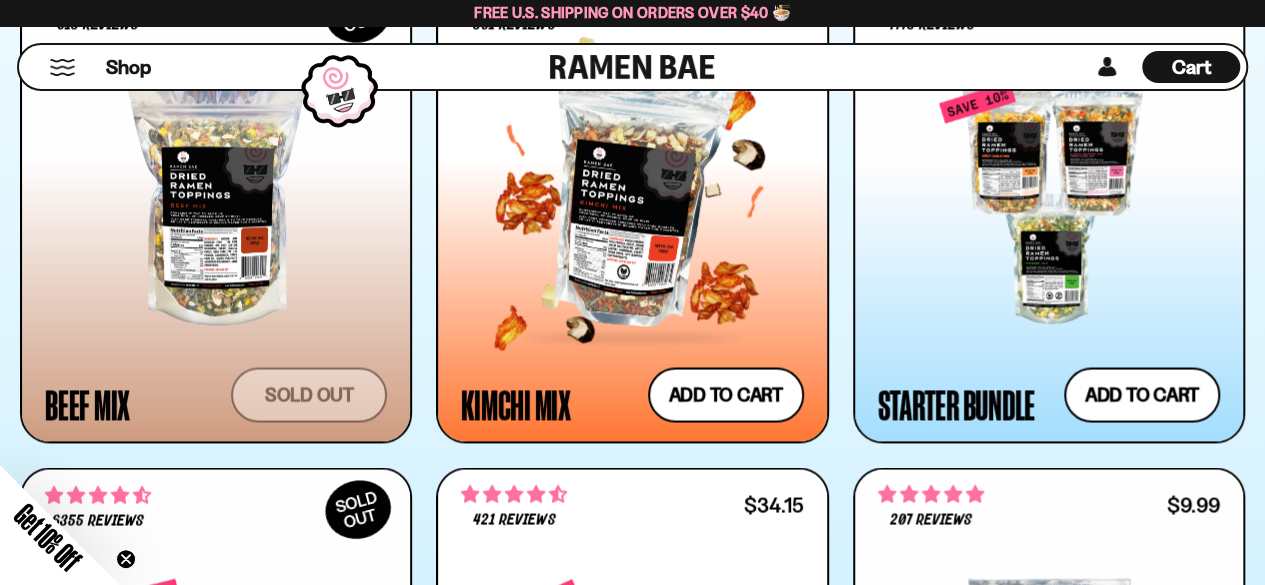 click at bounding box center (628, 193) 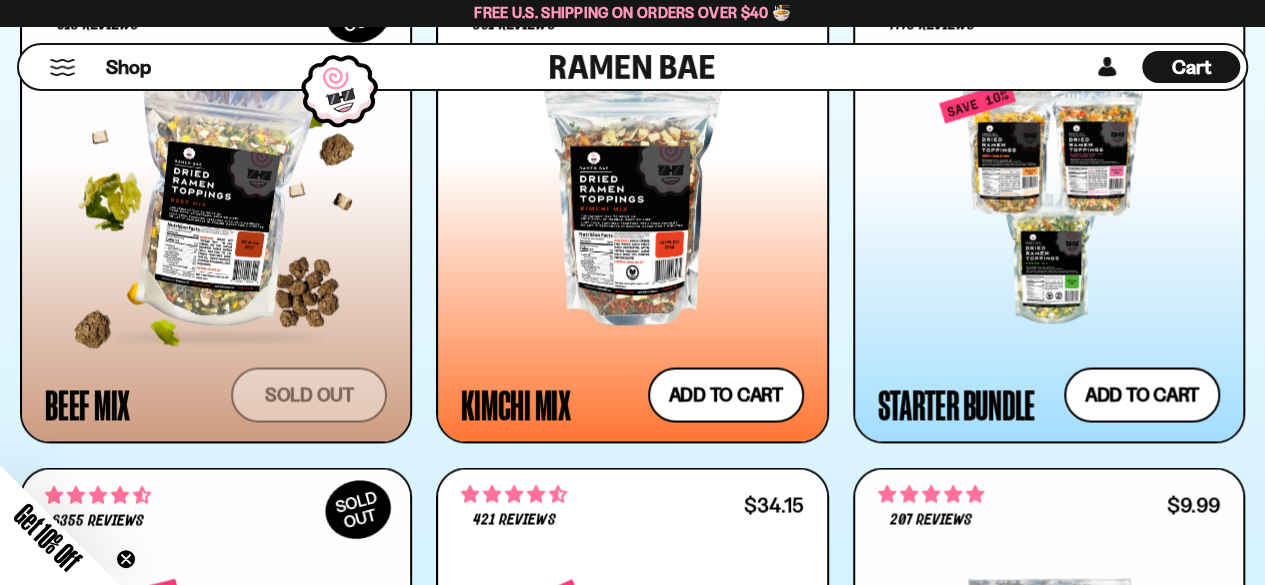 scroll, scrollTop: 1602, scrollLeft: 0, axis: vertical 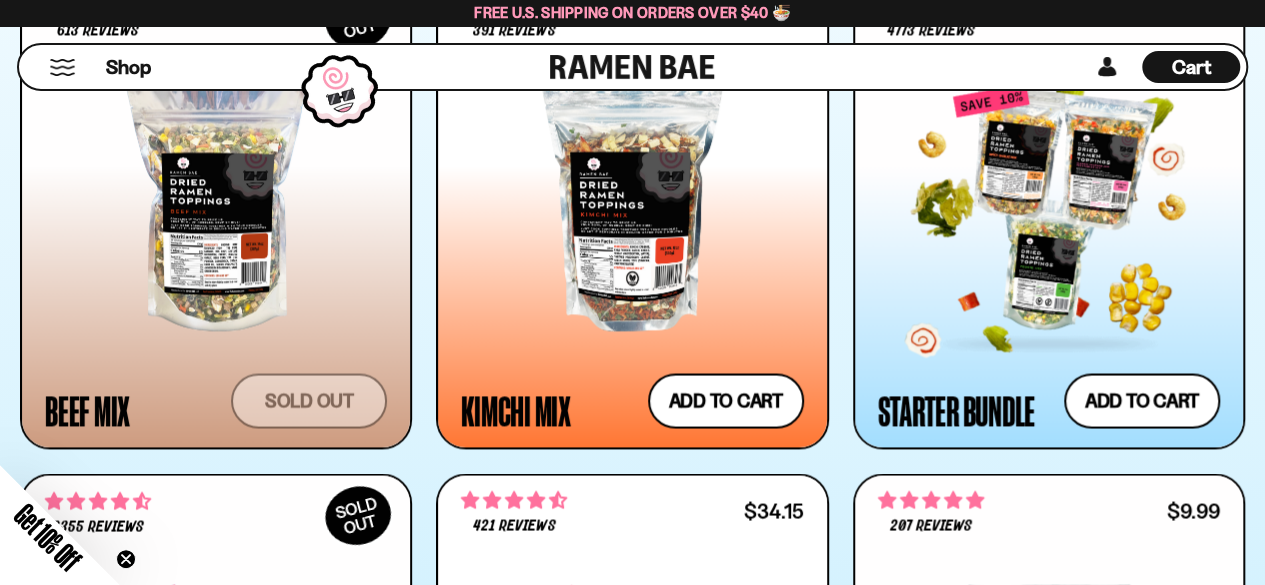 click at bounding box center (1049, 209) 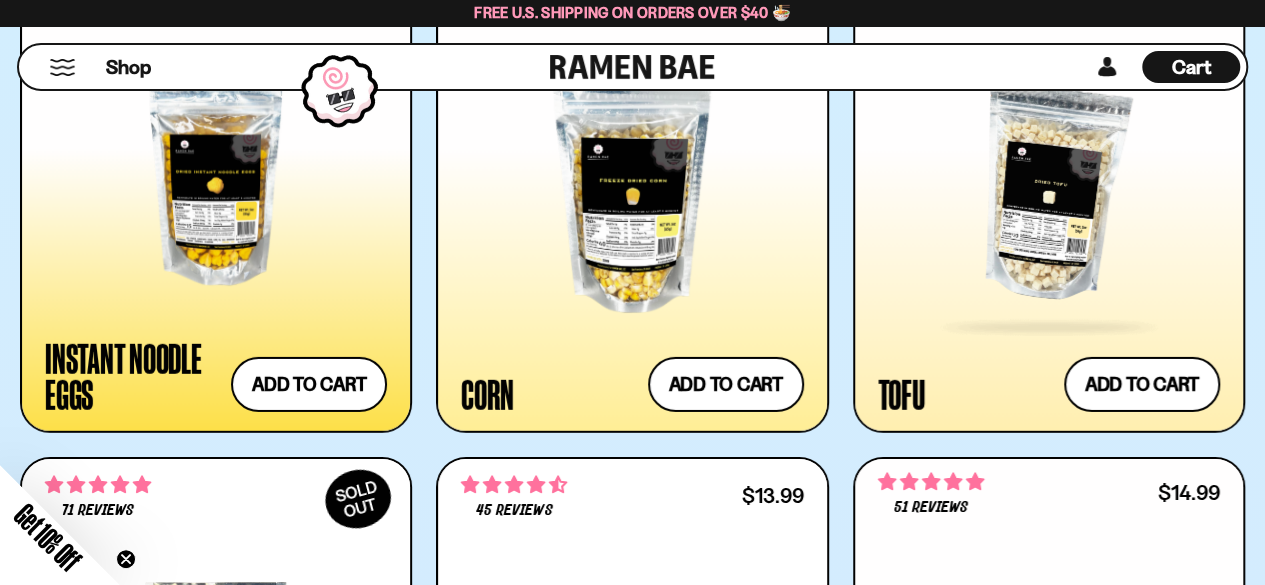 scroll, scrollTop: 3052, scrollLeft: 0, axis: vertical 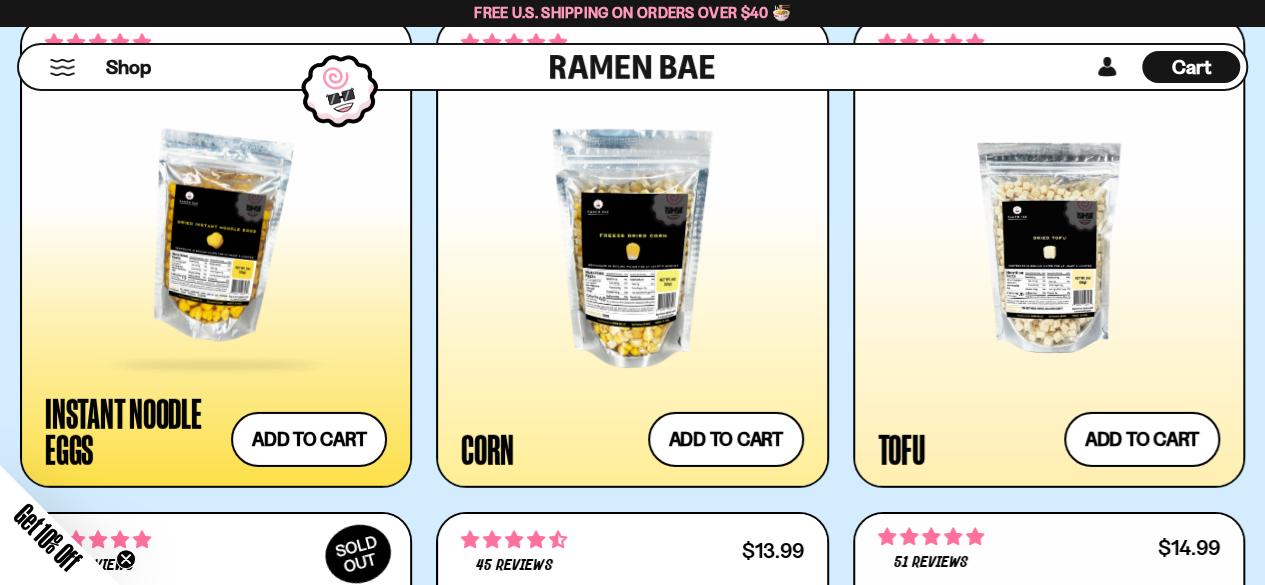 click at bounding box center [216, 237] 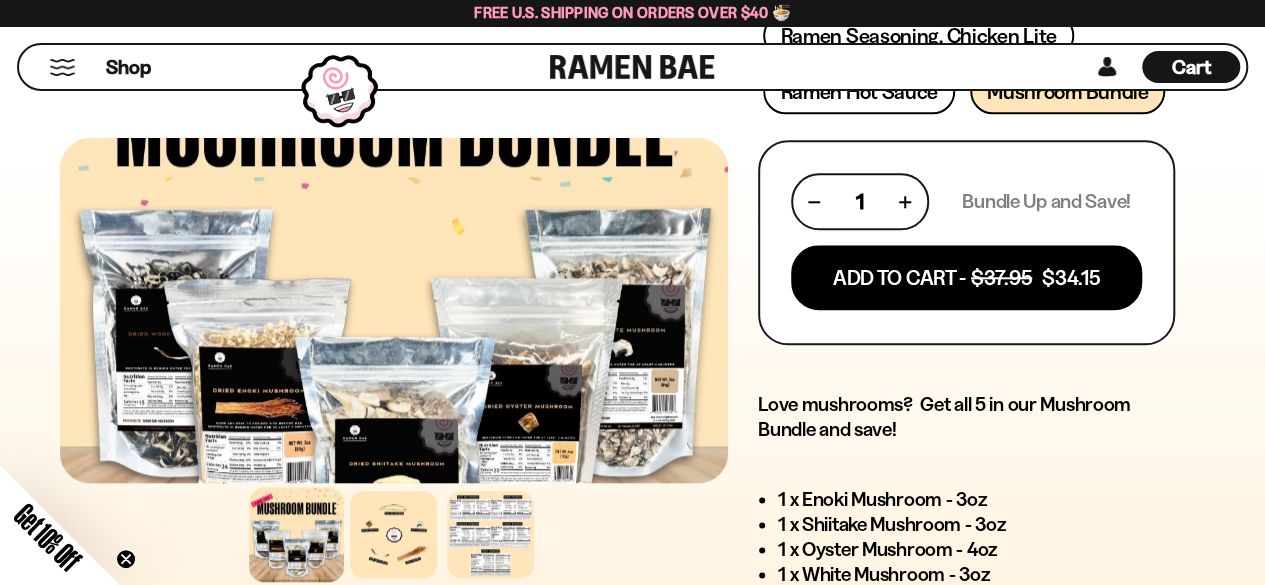 scroll, scrollTop: 940, scrollLeft: 0, axis: vertical 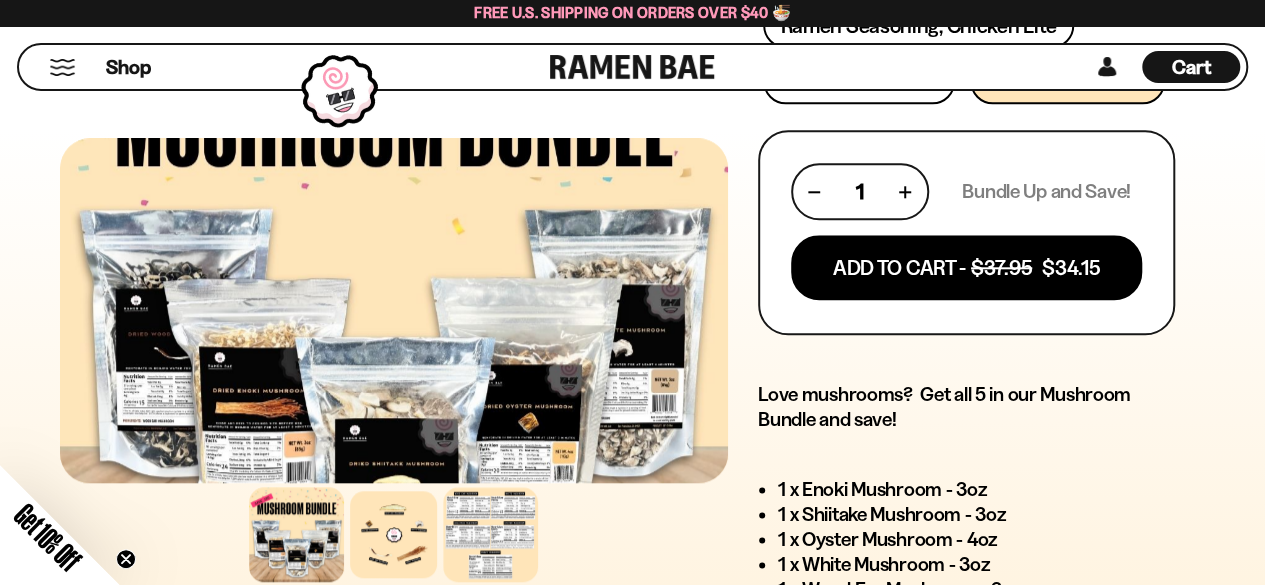 click at bounding box center [491, 534] 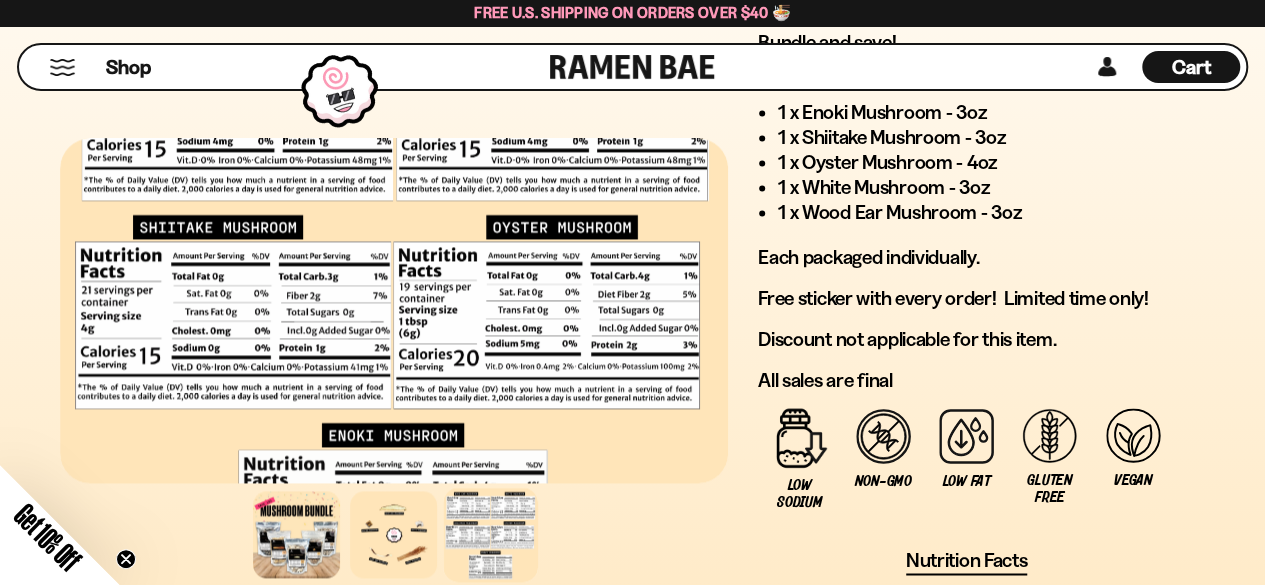 scroll, scrollTop: 1326, scrollLeft: 0, axis: vertical 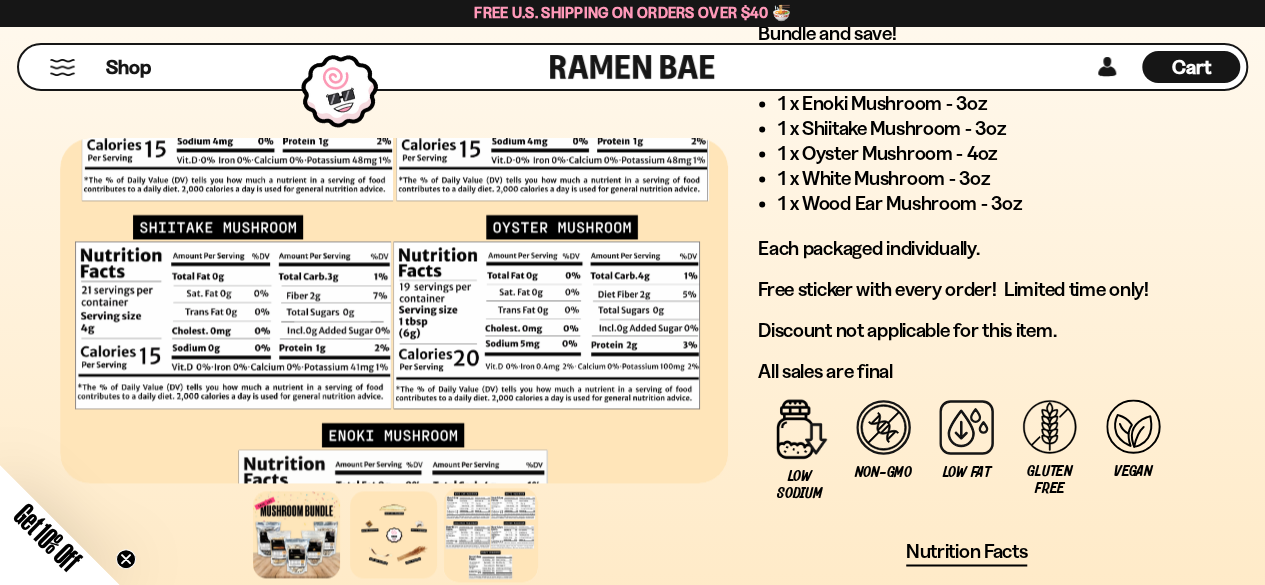 click at bounding box center [394, 310] 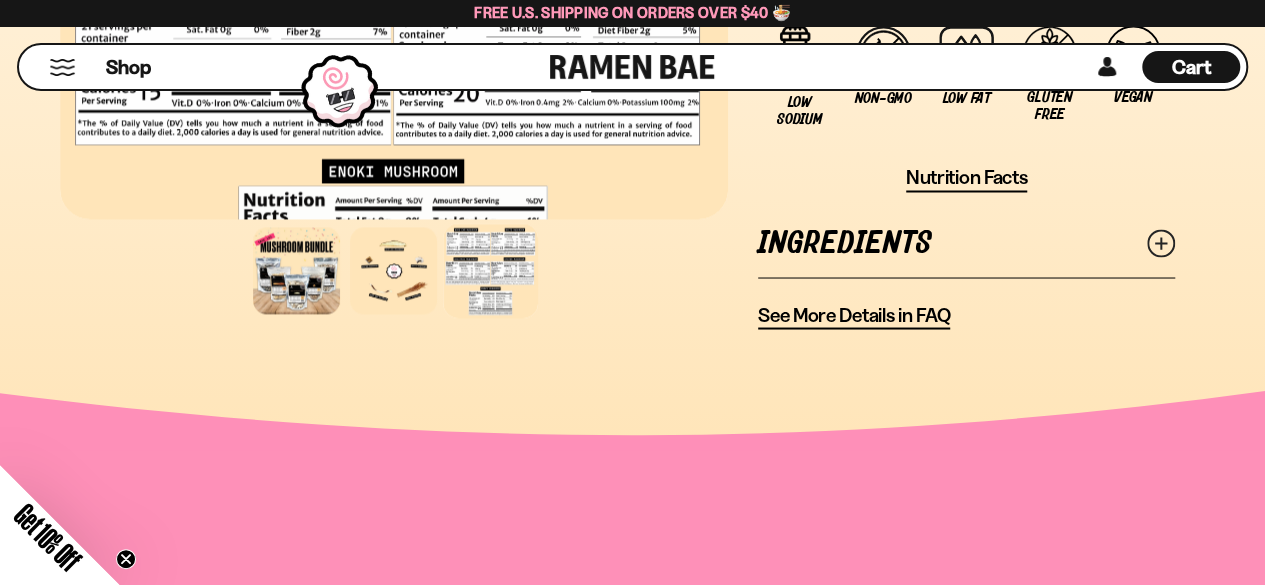 scroll, scrollTop: 1714, scrollLeft: 0, axis: vertical 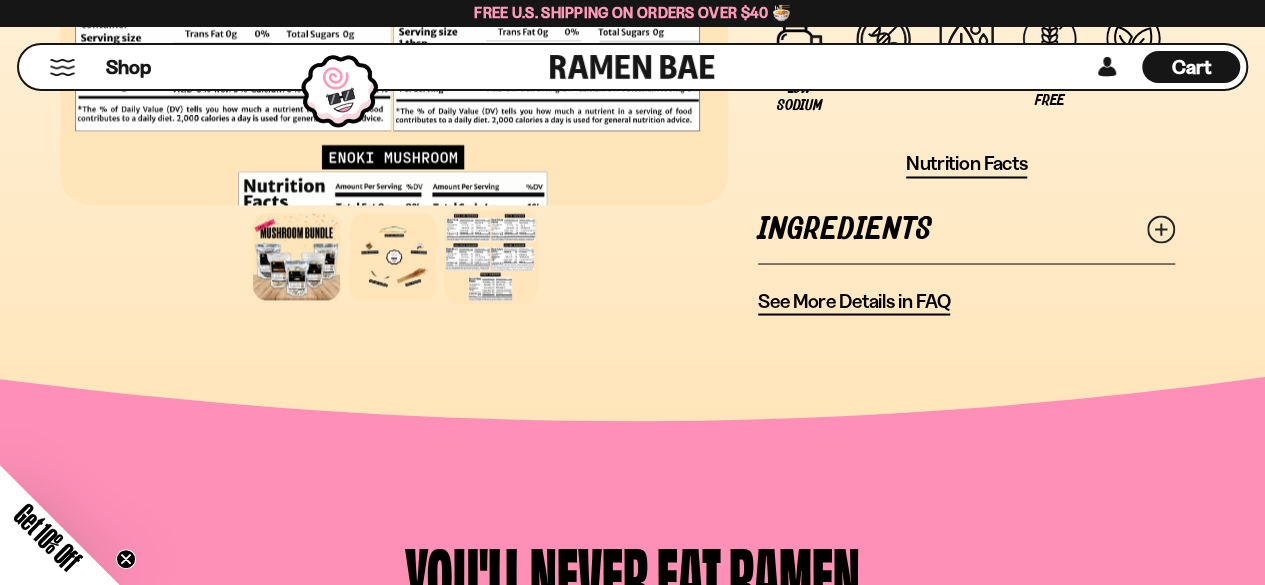click 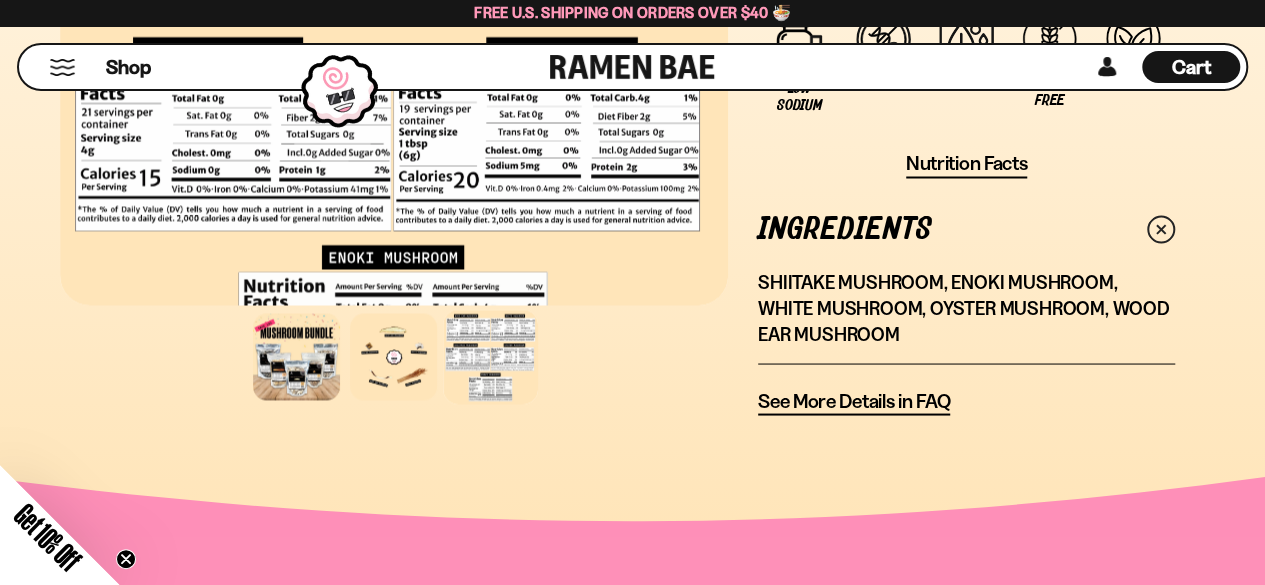 click at bounding box center (491, 356) 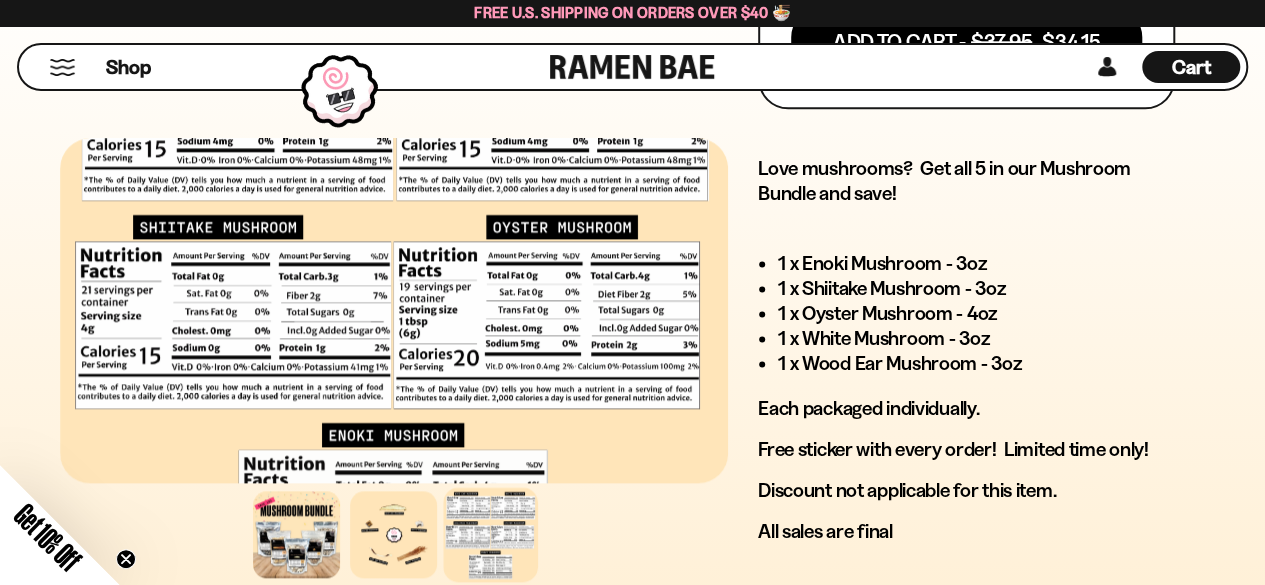 scroll, scrollTop: 1167, scrollLeft: 0, axis: vertical 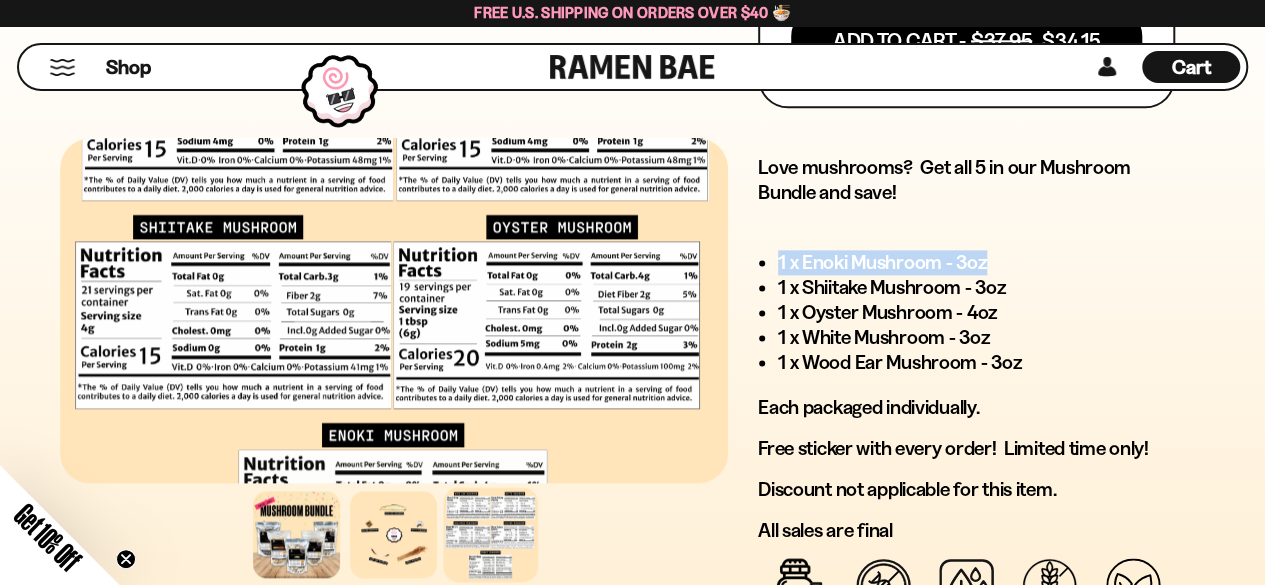 drag, startPoint x: 988, startPoint y: 265, endPoint x: 779, endPoint y: 274, distance: 209.1937 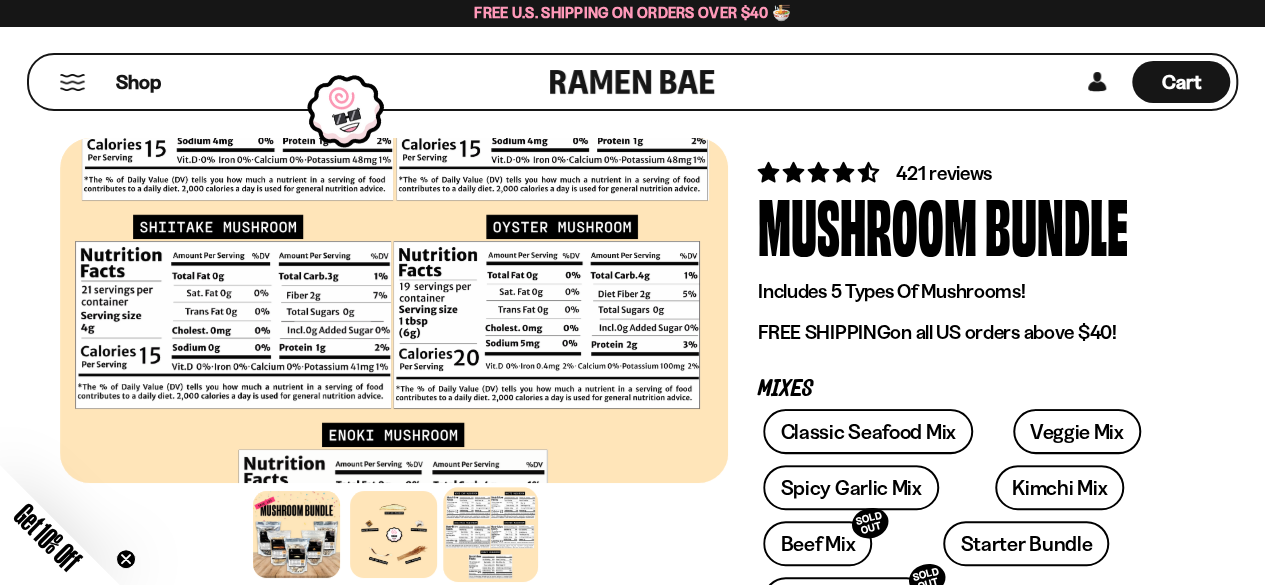 scroll, scrollTop: 0, scrollLeft: 0, axis: both 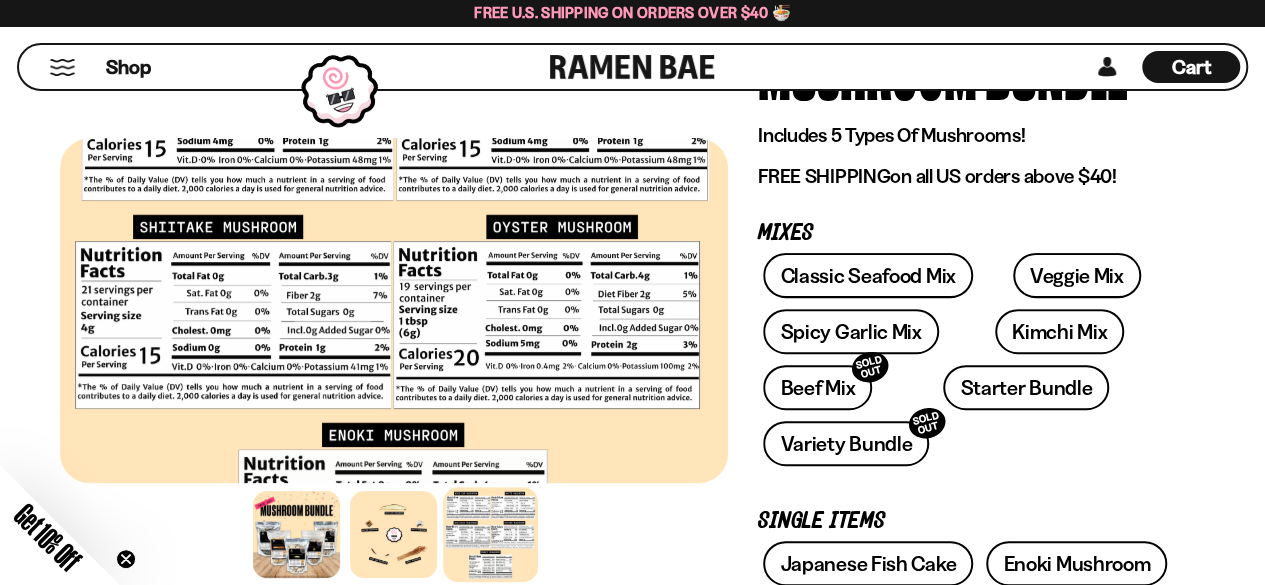 click at bounding box center [394, 310] 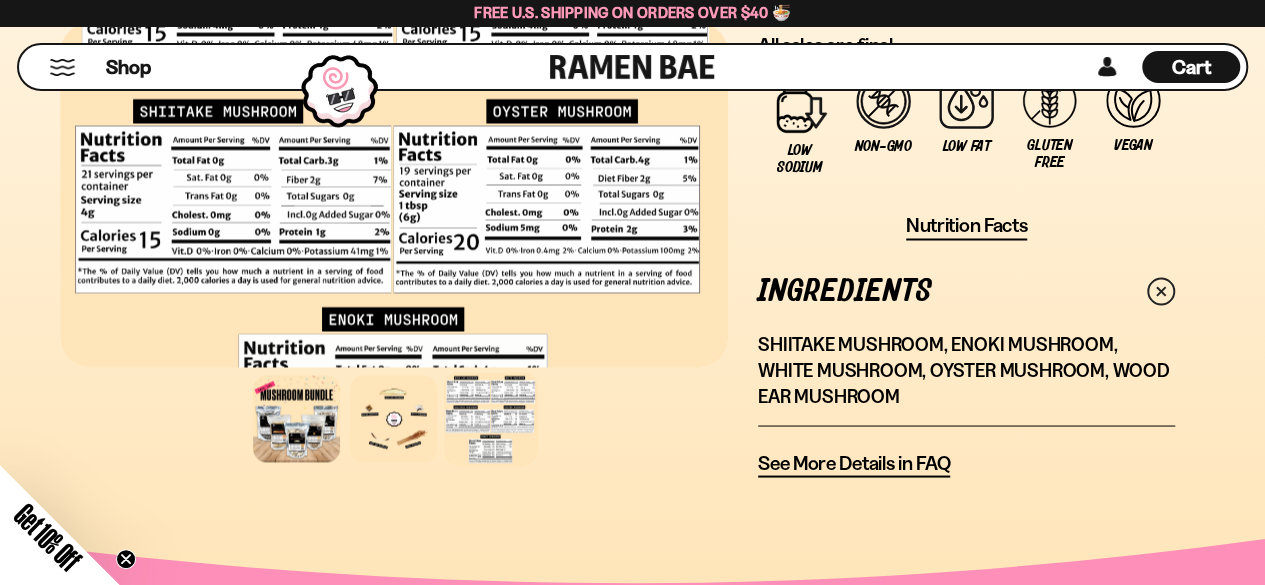 scroll, scrollTop: 1653, scrollLeft: 0, axis: vertical 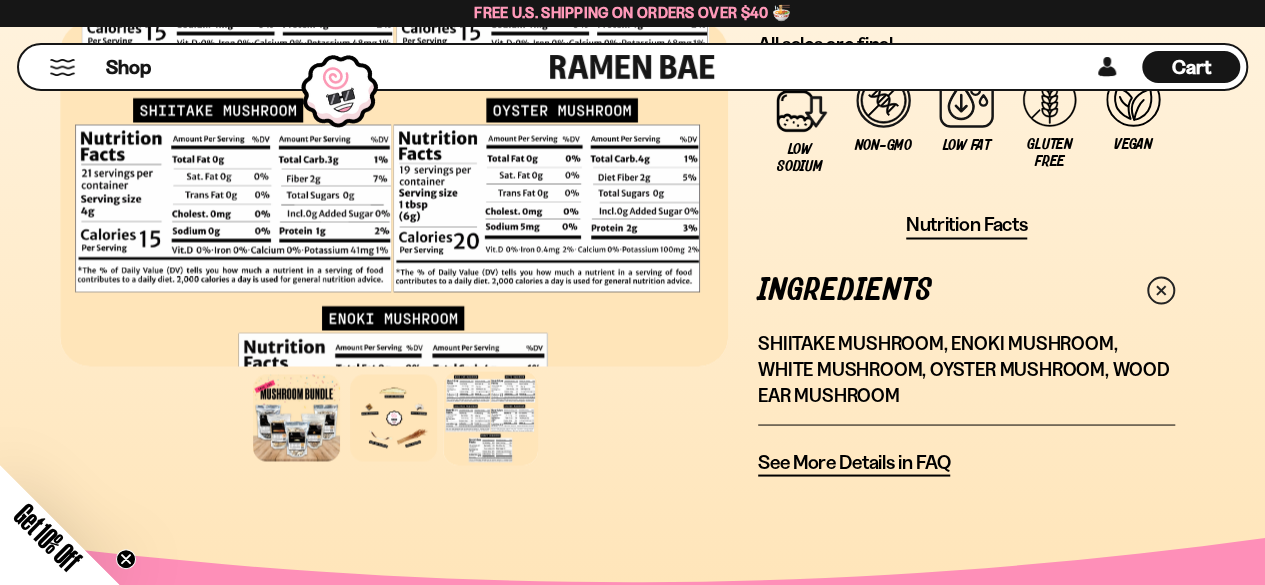 click on "FADCB6FD-DFAB-4417-9F21-029242090B77                                                       FADCB6FD-DFAB-4417-9F21-029242090B77
421 reviews
Mushroom   Bundle
Includes 5 Types Of Mushrooms! FREE SHIPPING  on all US orders above $40!
Mixes SOLD OUT" at bounding box center (632, -481) 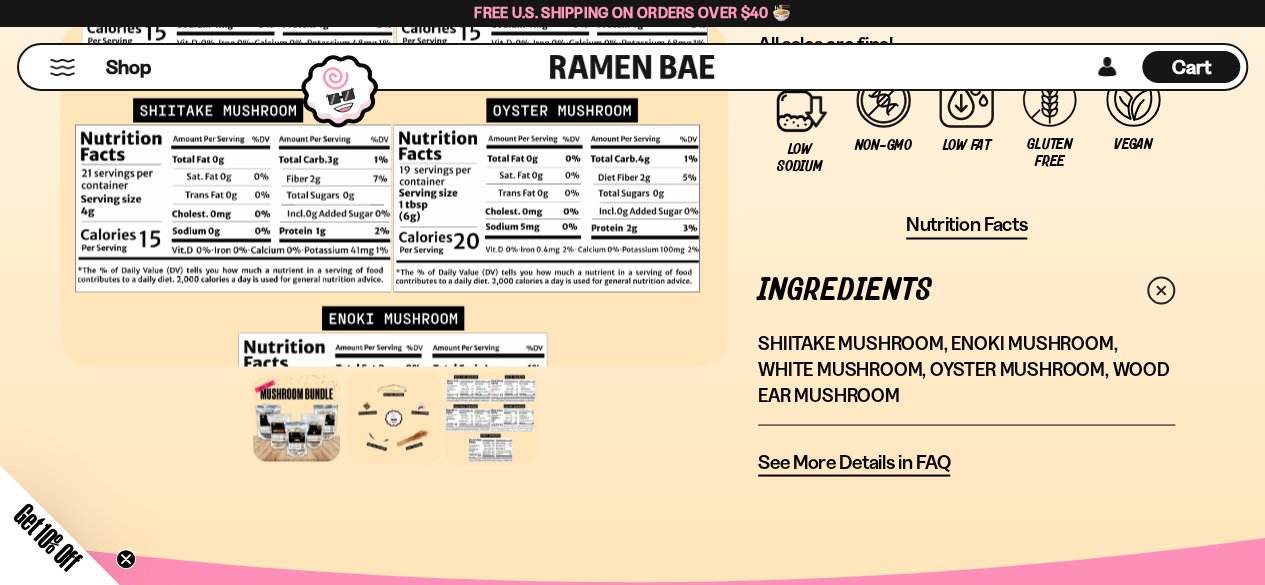 click at bounding box center (394, 417) 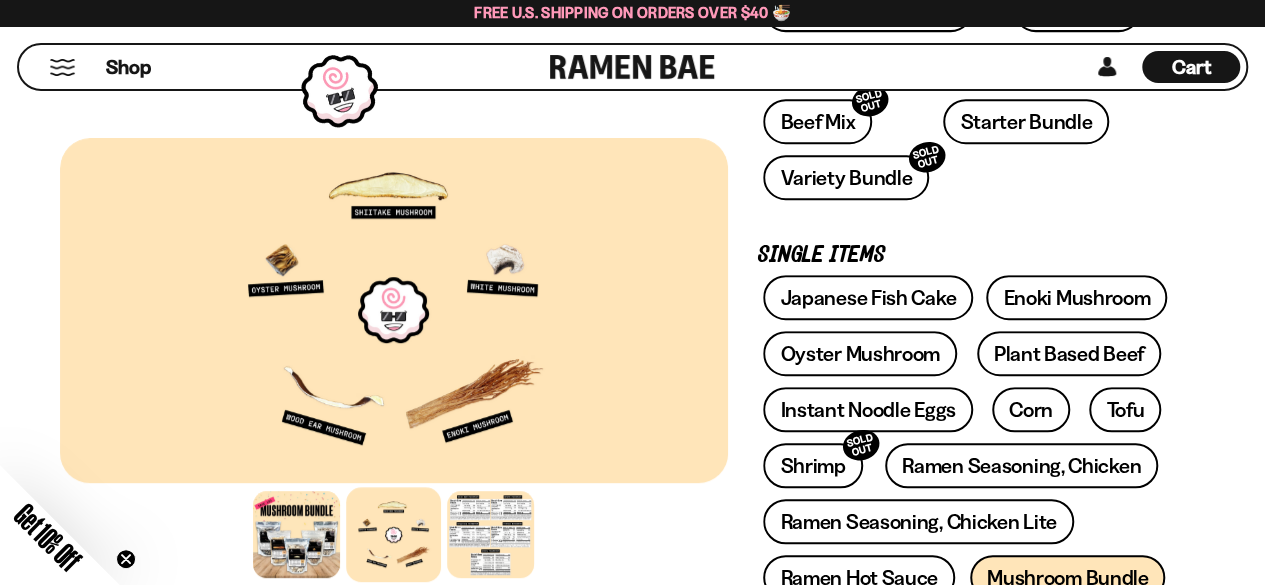 scroll, scrollTop: 445, scrollLeft: 0, axis: vertical 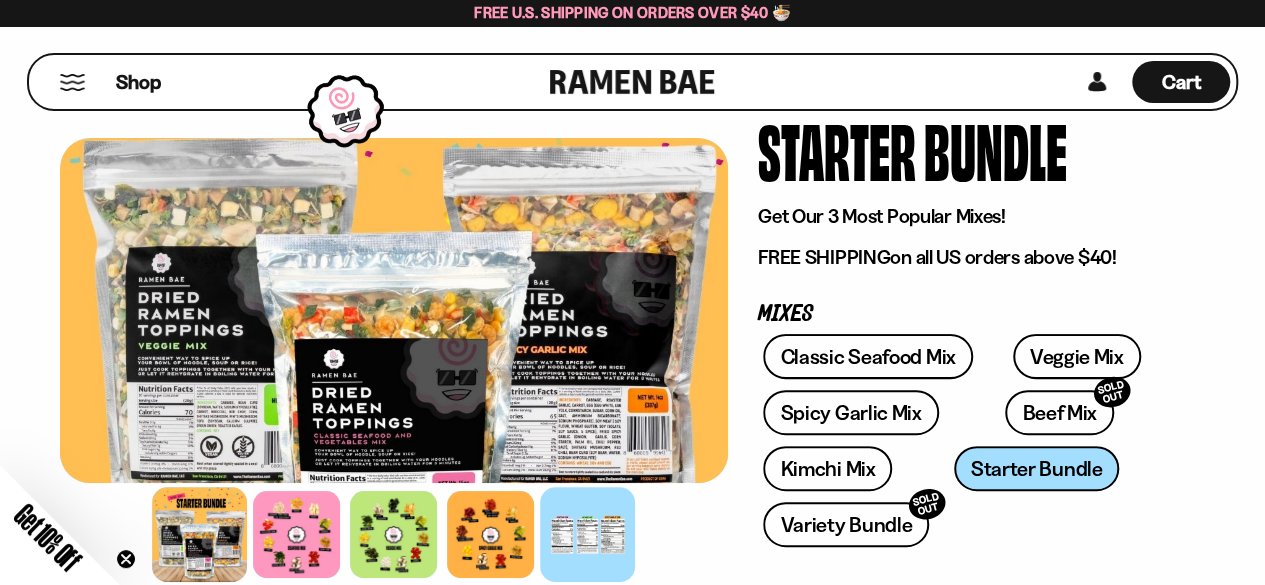 click at bounding box center [588, 534] 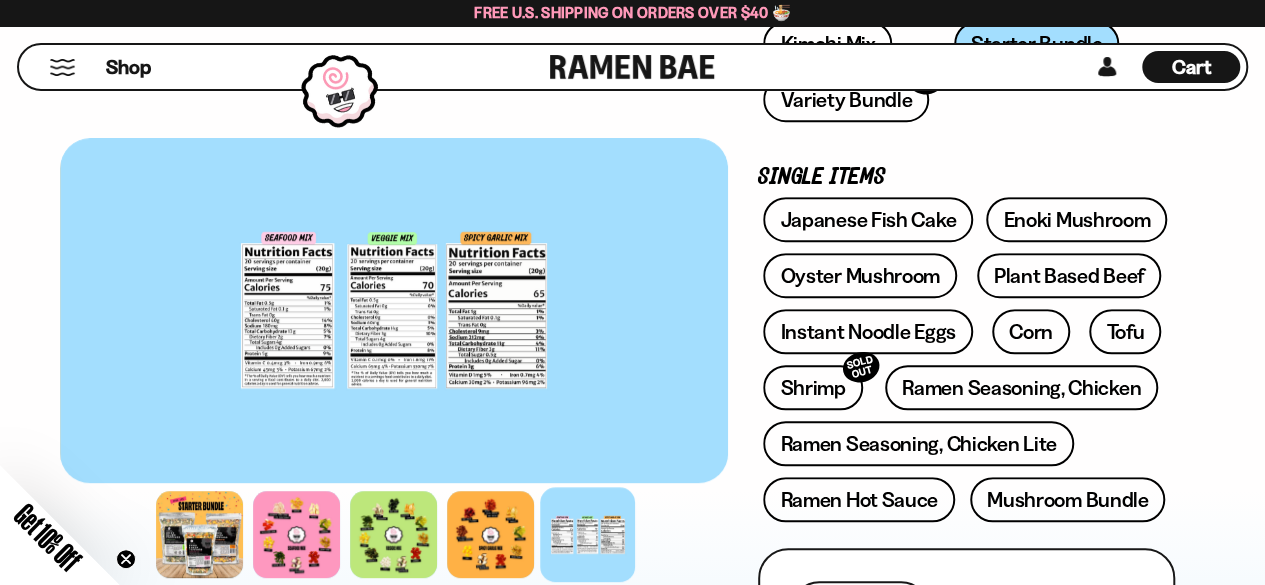 scroll, scrollTop: 536, scrollLeft: 0, axis: vertical 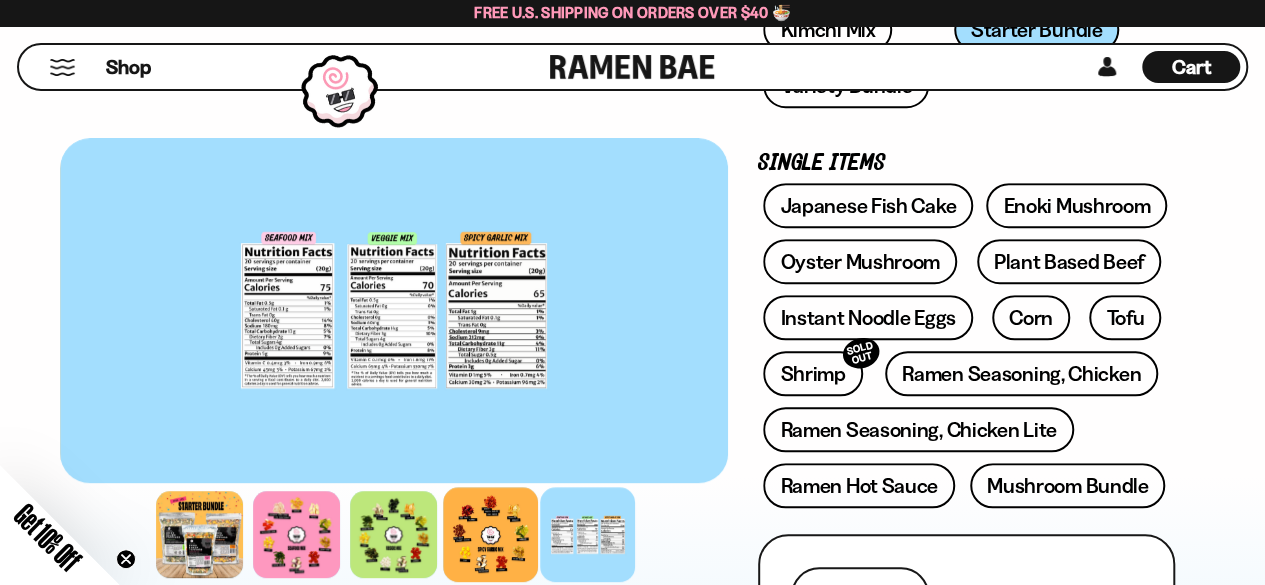 click at bounding box center [491, 534] 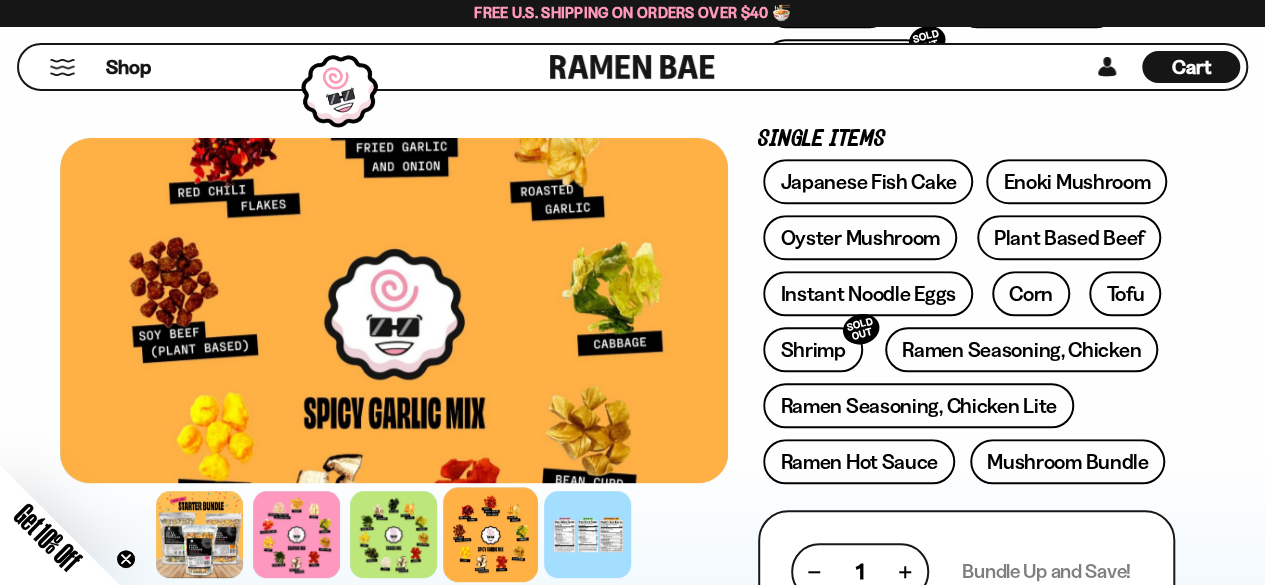 scroll, scrollTop: 563, scrollLeft: 0, axis: vertical 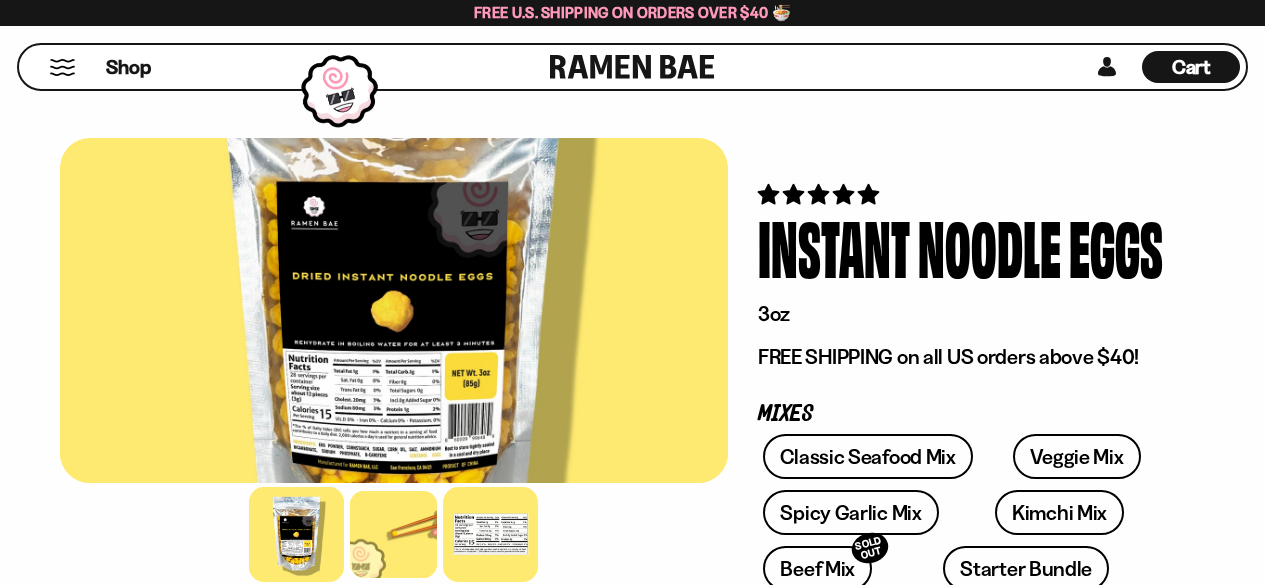 click at bounding box center [491, 534] 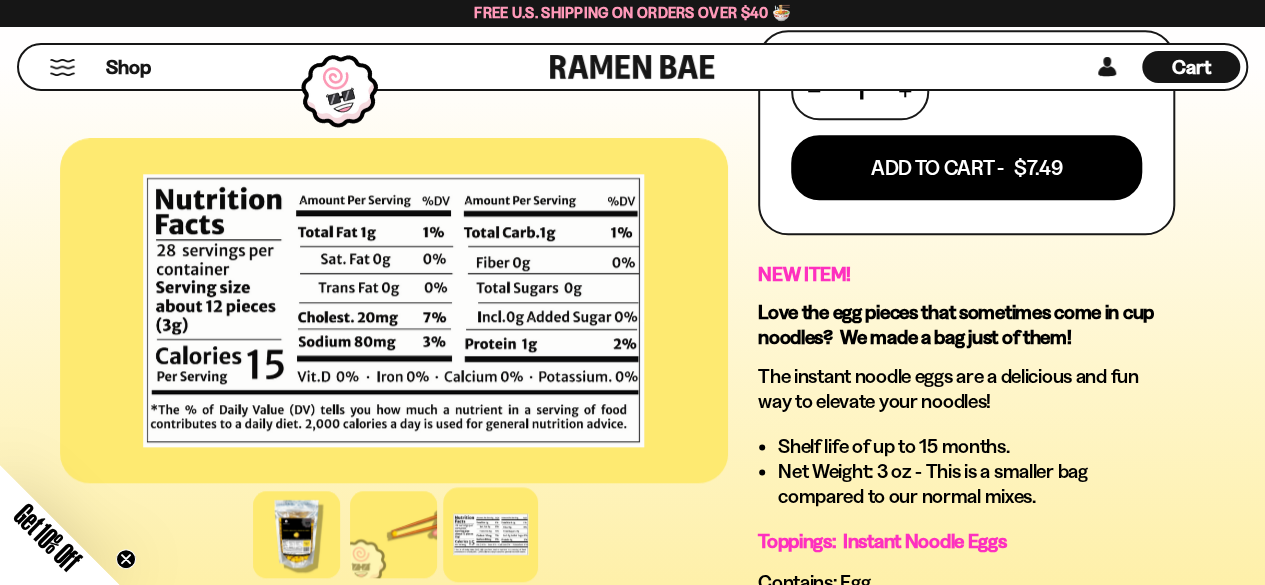scroll, scrollTop: 1047, scrollLeft: 0, axis: vertical 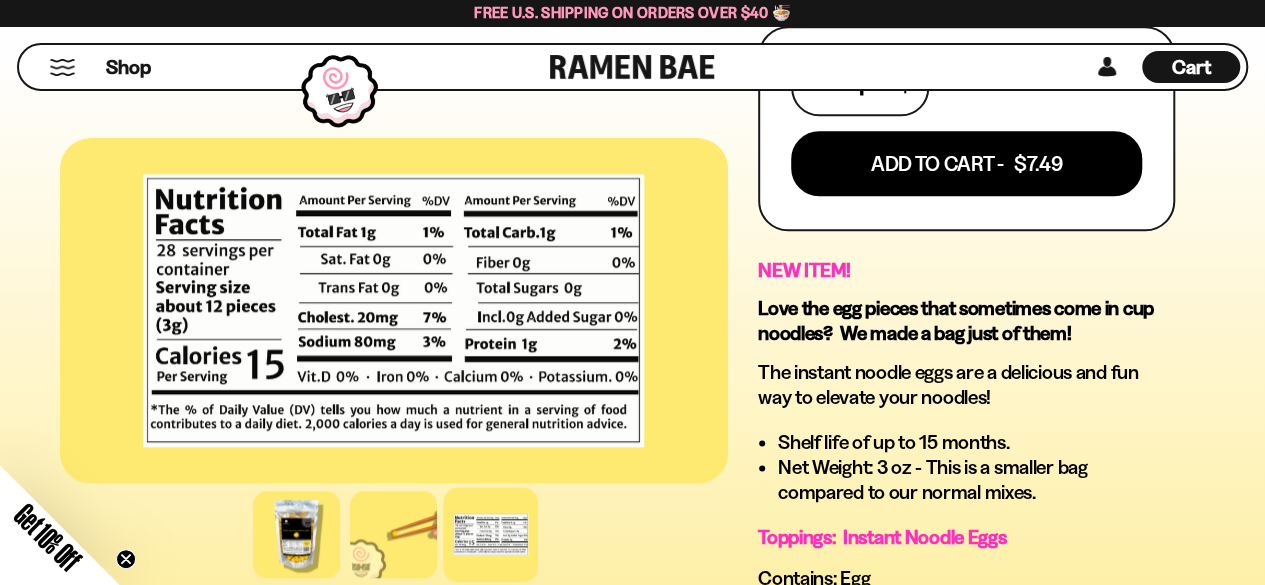 drag, startPoint x: 304, startPoint y: 545, endPoint x: 298, endPoint y: 415, distance: 130.13838 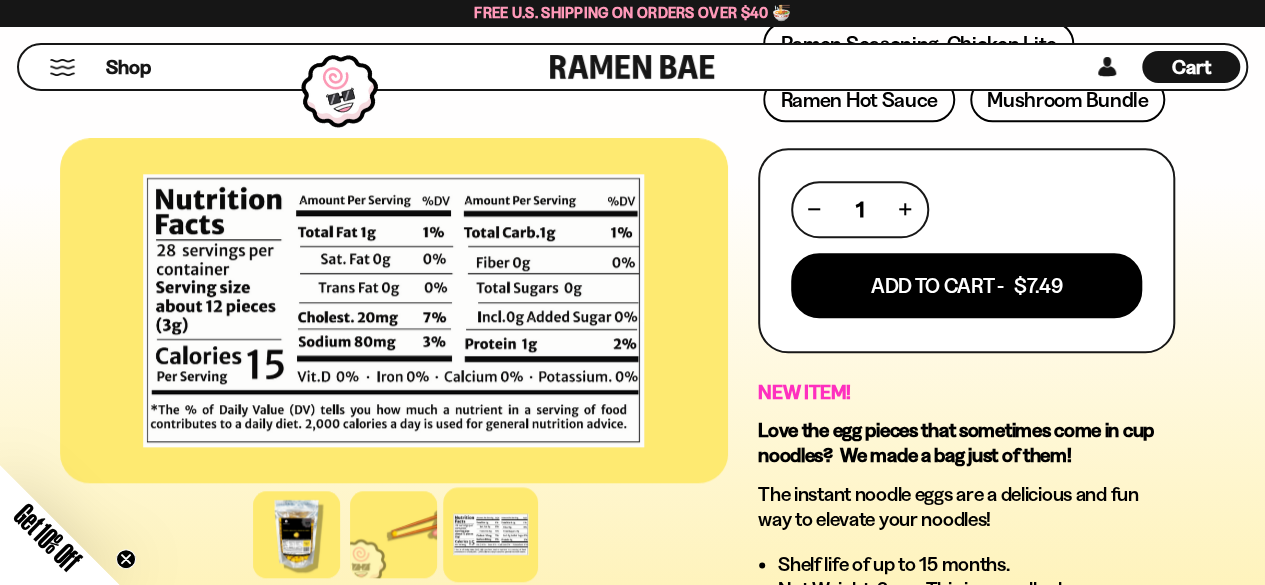 scroll, scrollTop: 904, scrollLeft: 0, axis: vertical 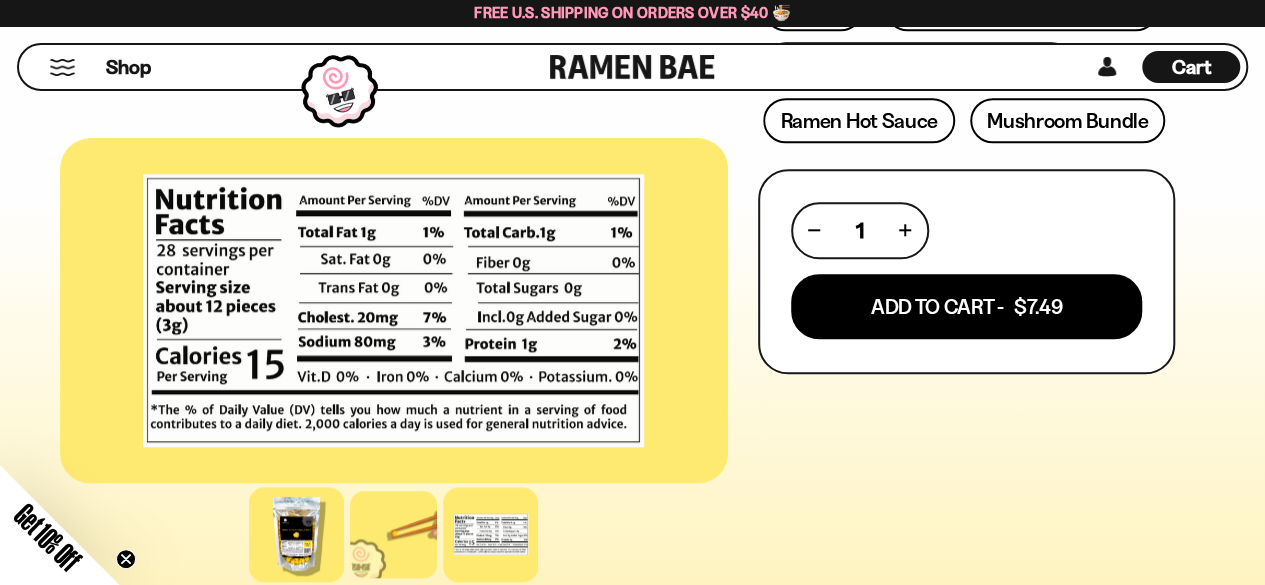 click at bounding box center (297, 534) 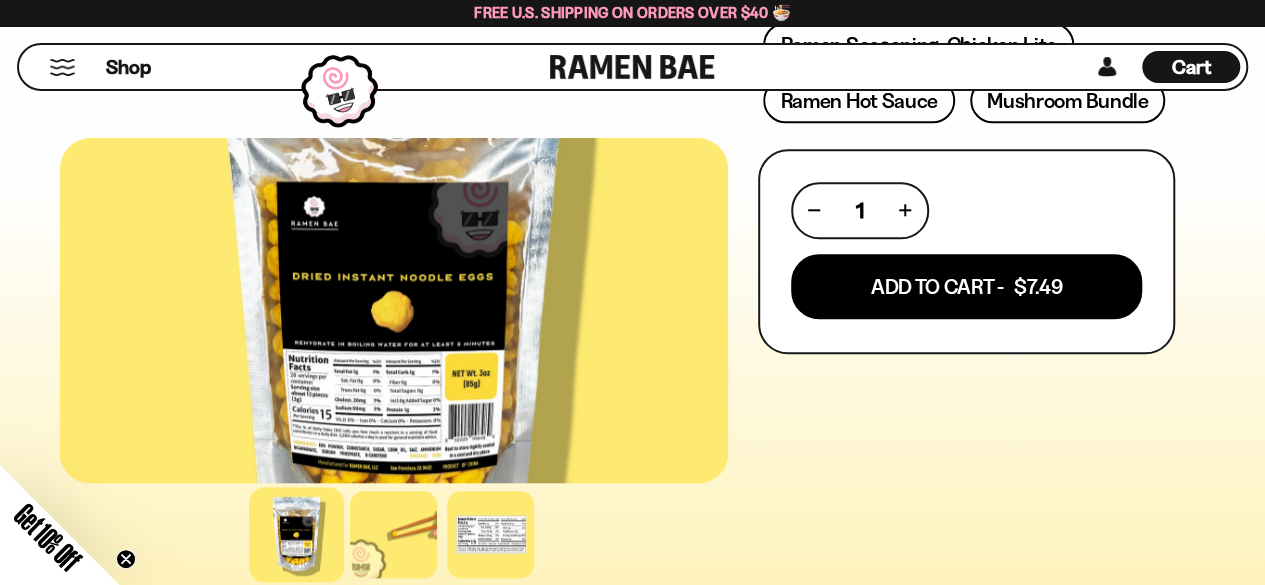 scroll, scrollTop: 980, scrollLeft: 0, axis: vertical 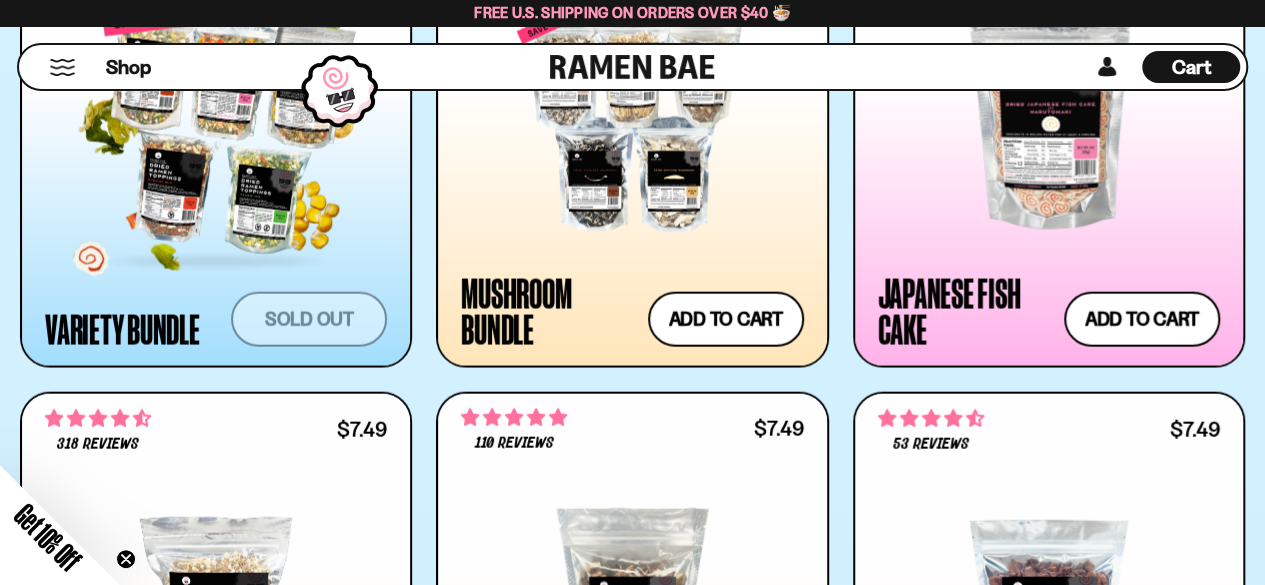 click at bounding box center [216, 127] 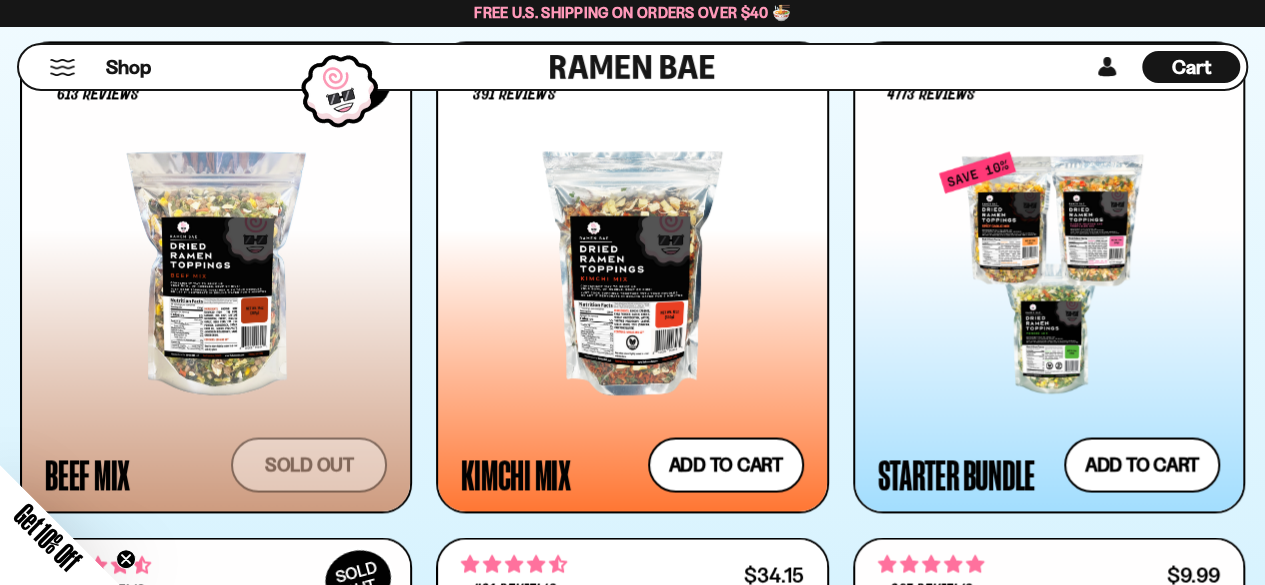 scroll, scrollTop: 1526, scrollLeft: 0, axis: vertical 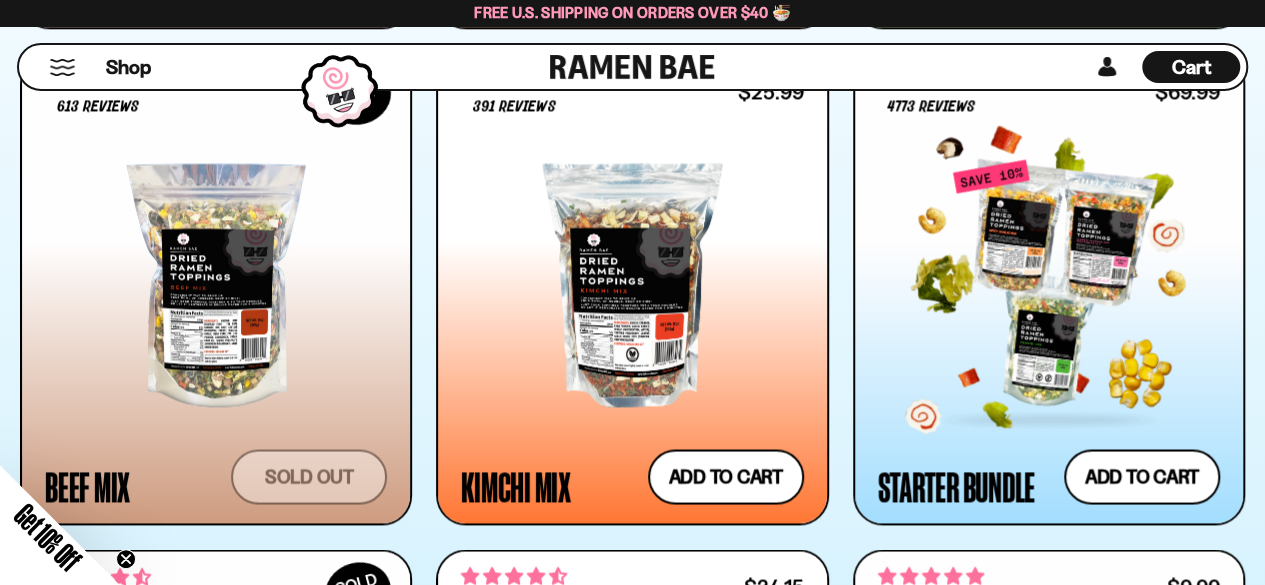 click at bounding box center (1049, 285) 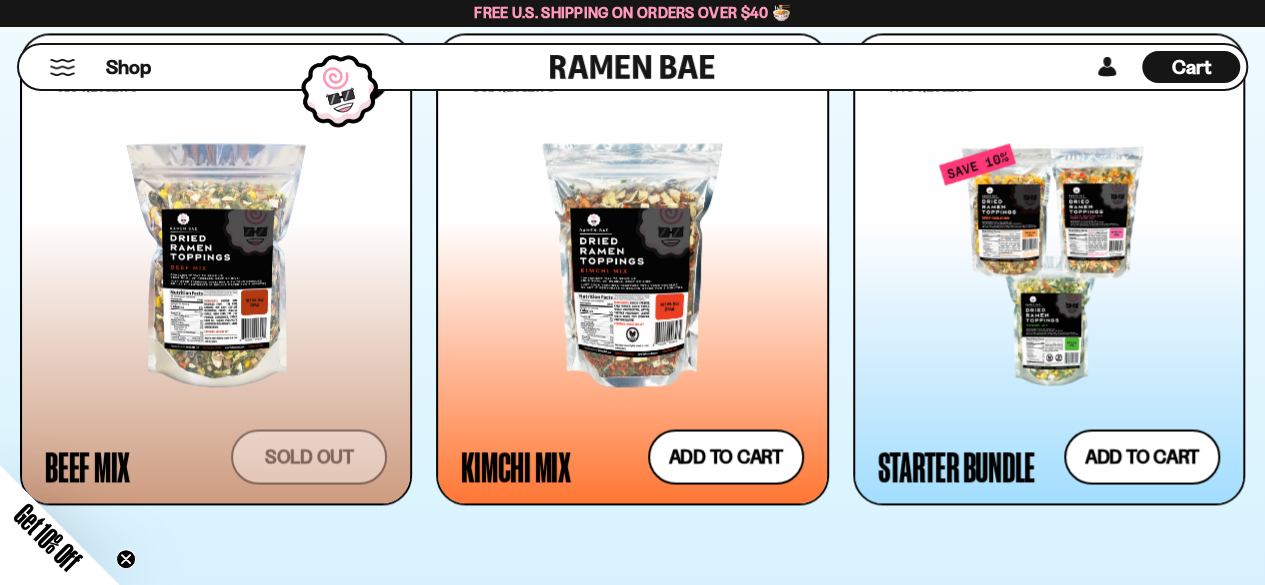 scroll, scrollTop: 1550, scrollLeft: 0, axis: vertical 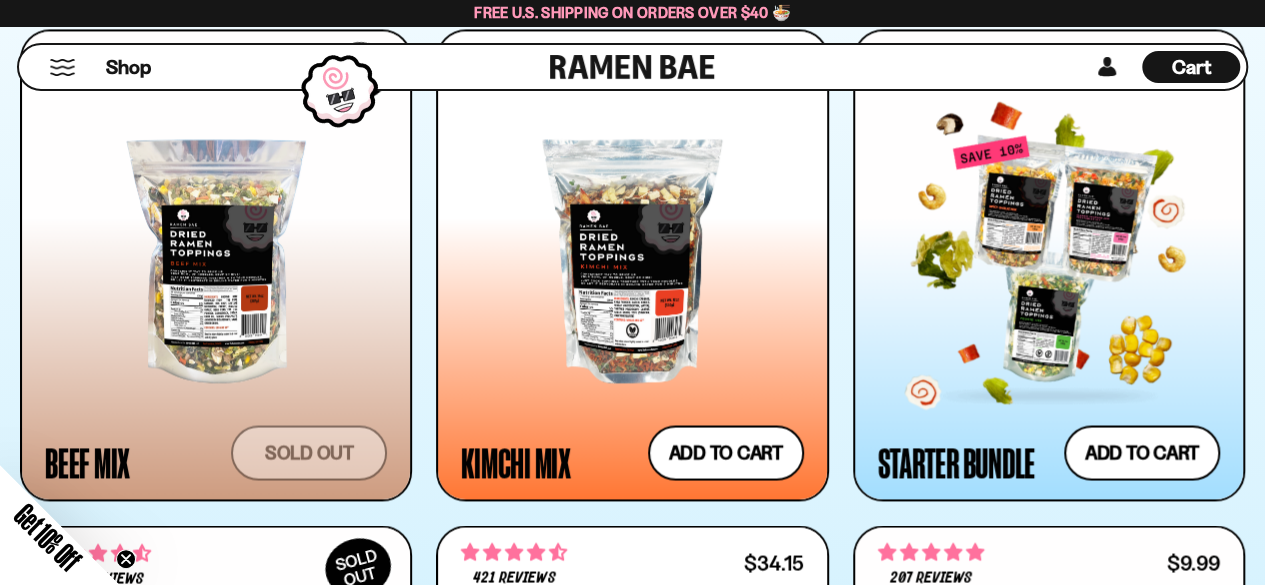 click at bounding box center [1049, 261] 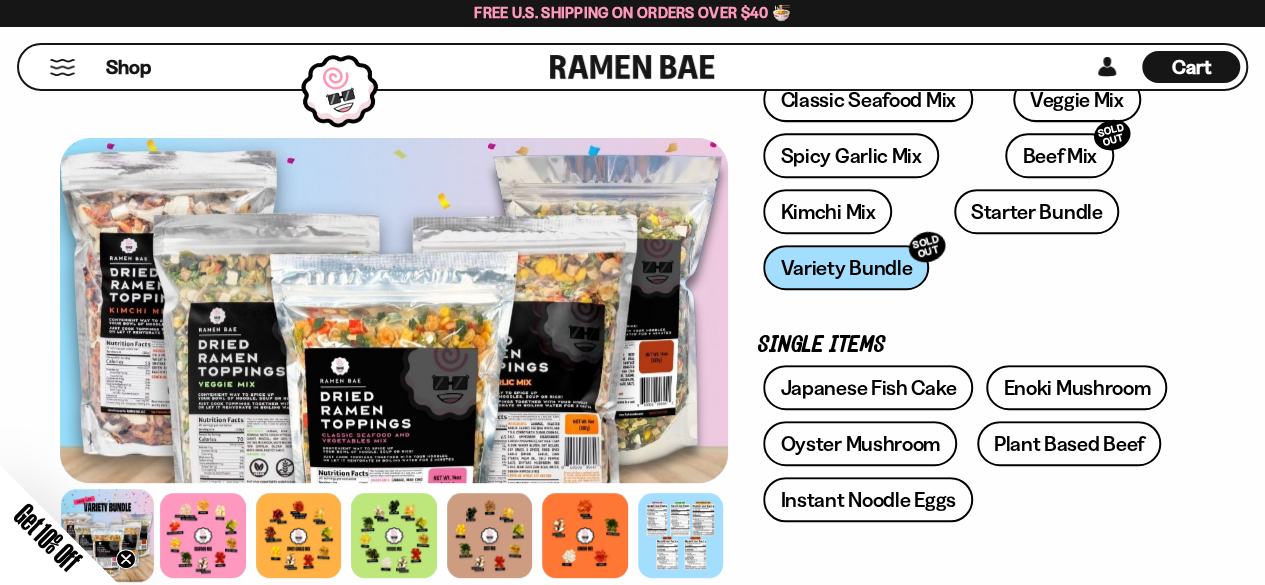 scroll, scrollTop: 355, scrollLeft: 0, axis: vertical 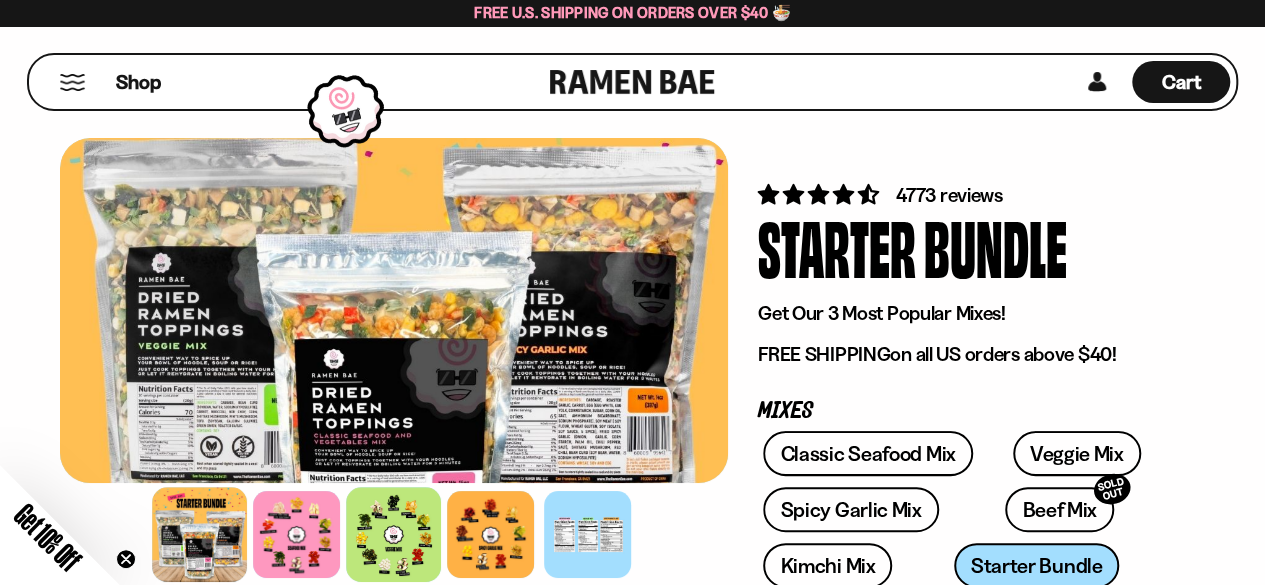 click at bounding box center (394, 534) 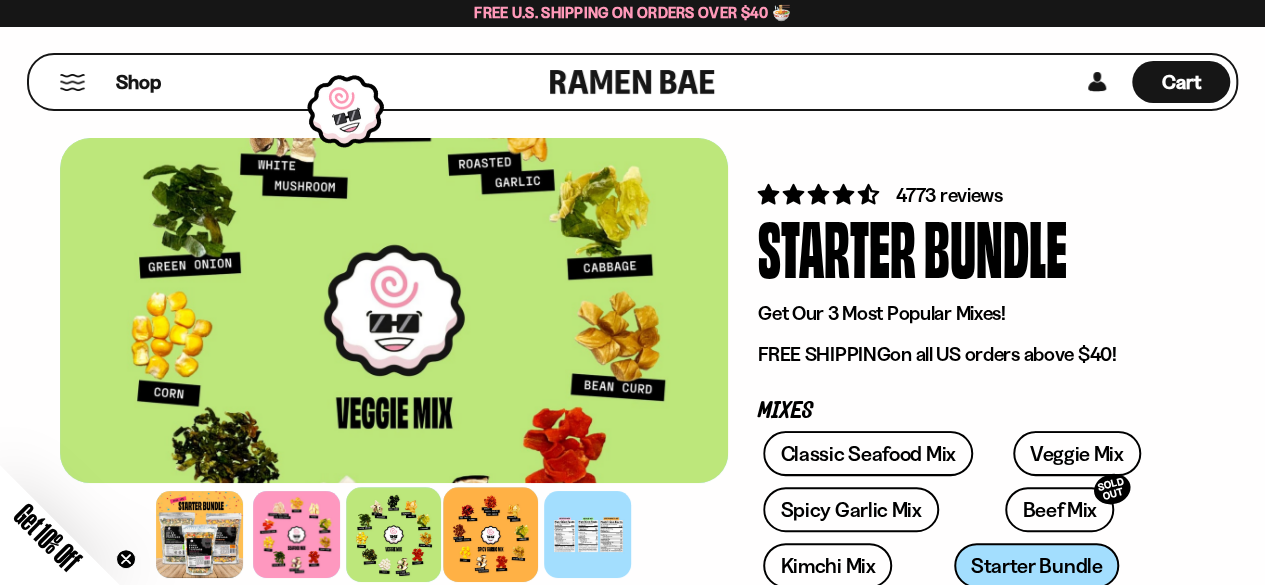 click at bounding box center [491, 534] 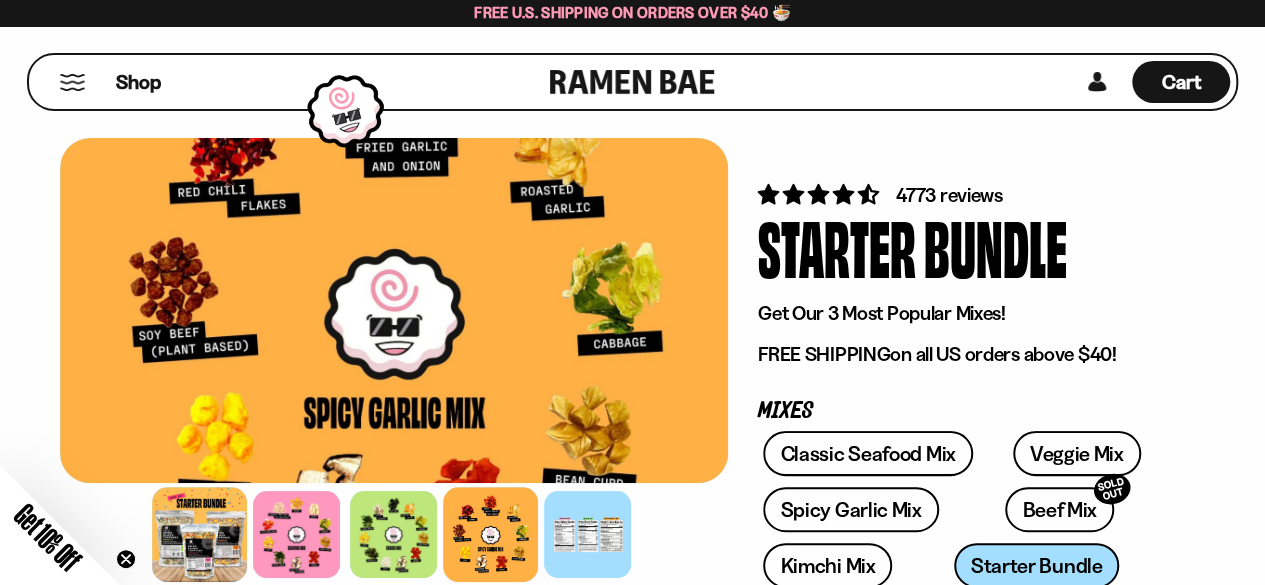 click at bounding box center [200, 534] 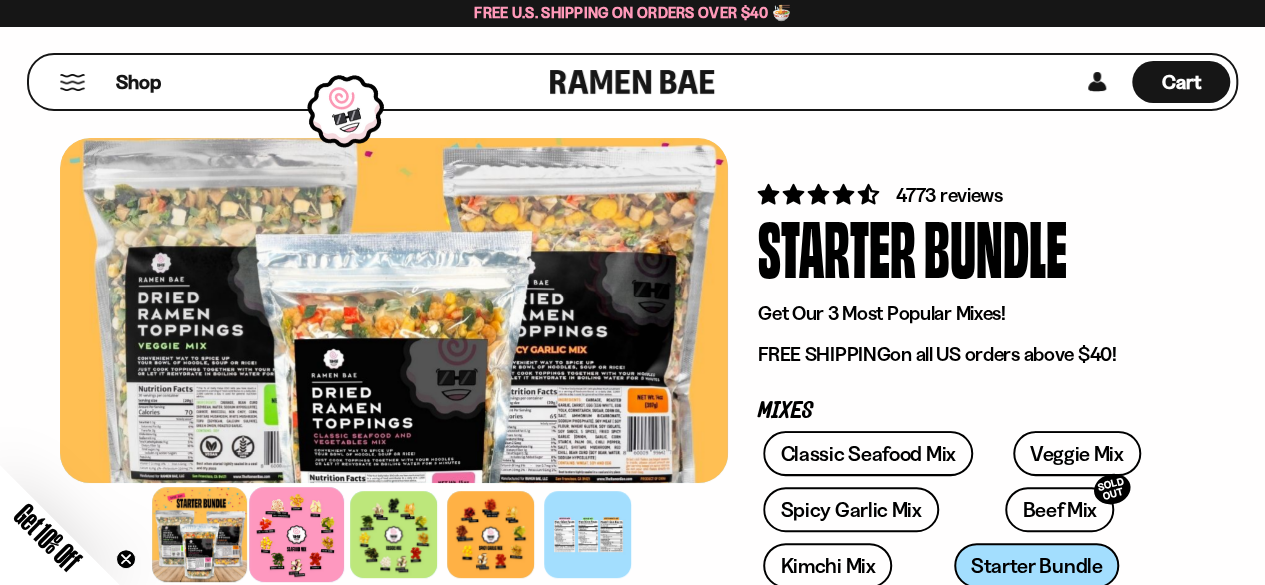 click at bounding box center (297, 534) 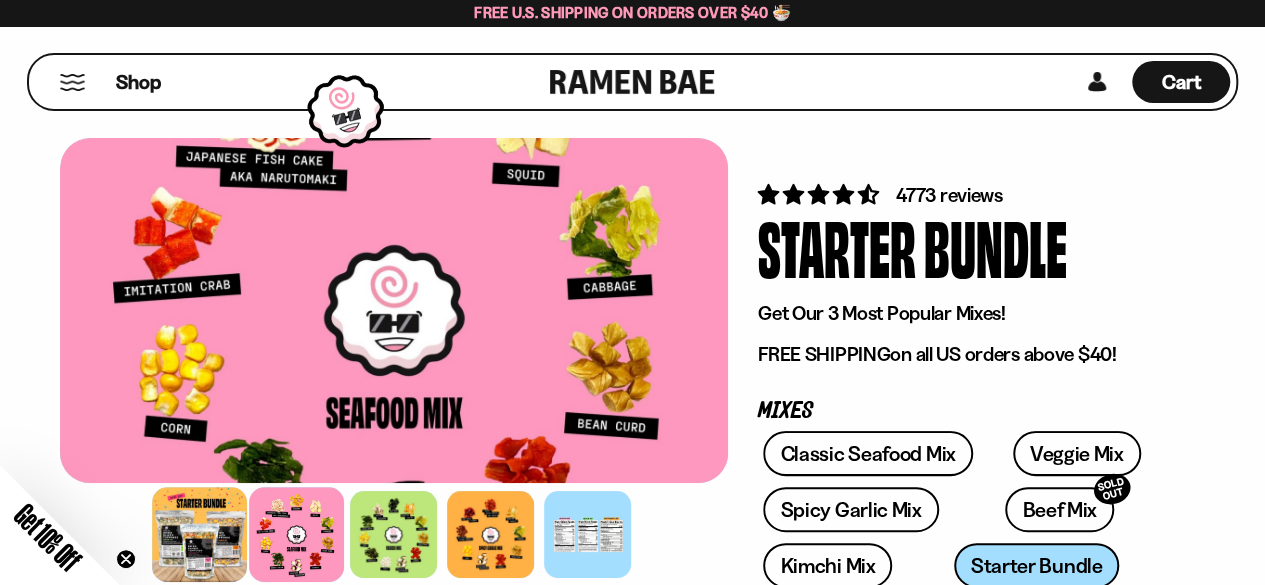 click at bounding box center [200, 534] 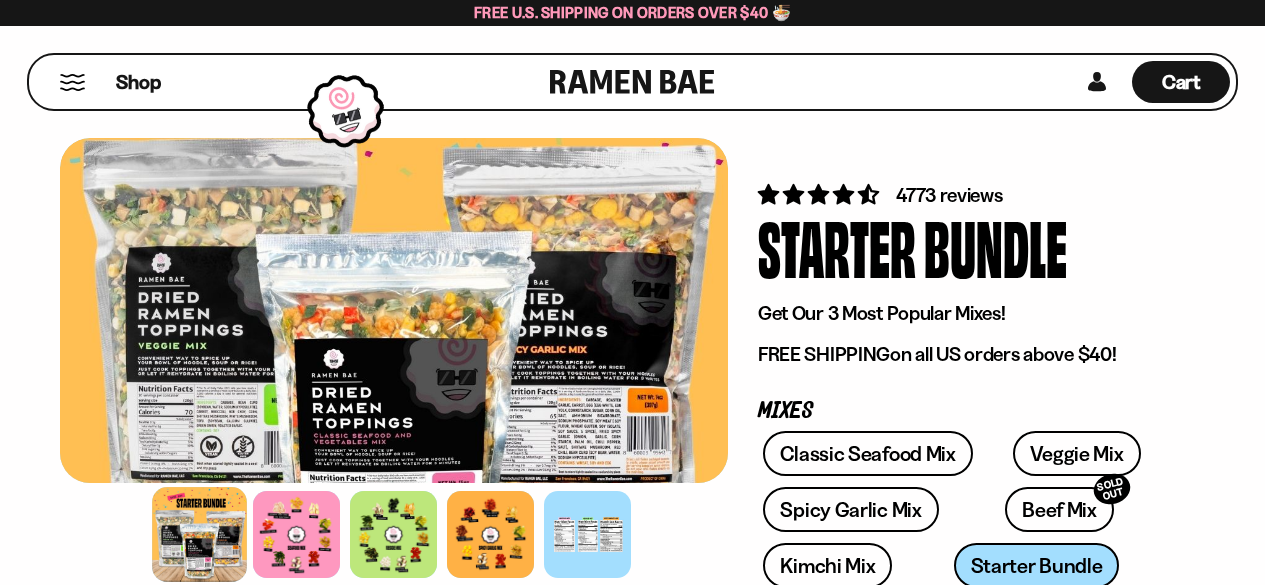 scroll, scrollTop: 0, scrollLeft: 0, axis: both 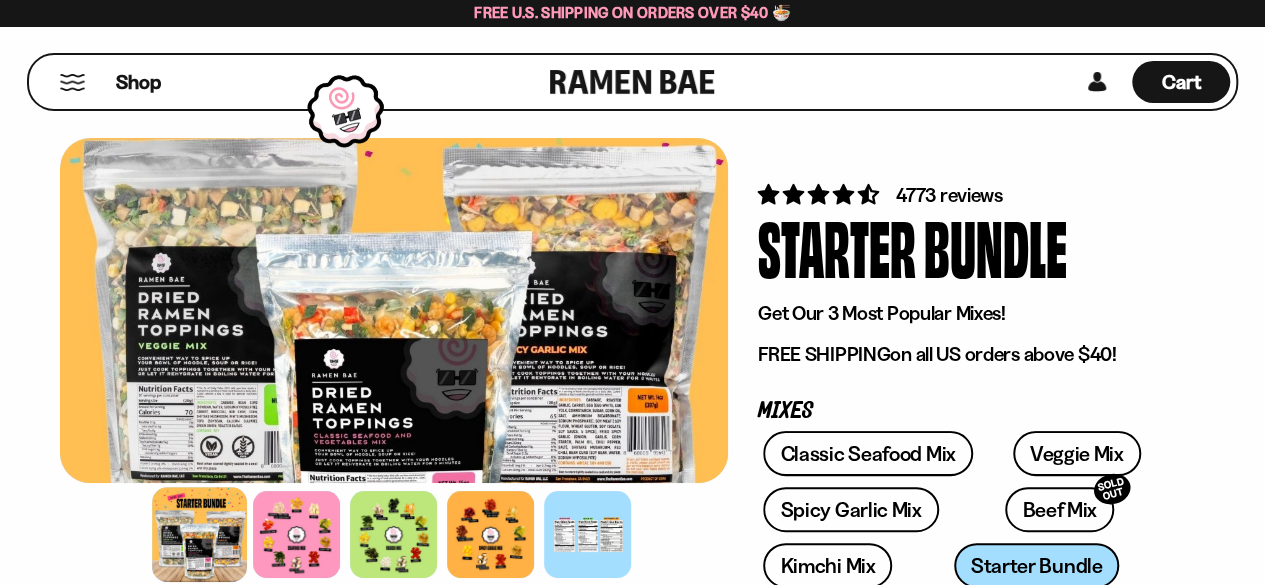 click at bounding box center [394, 534] 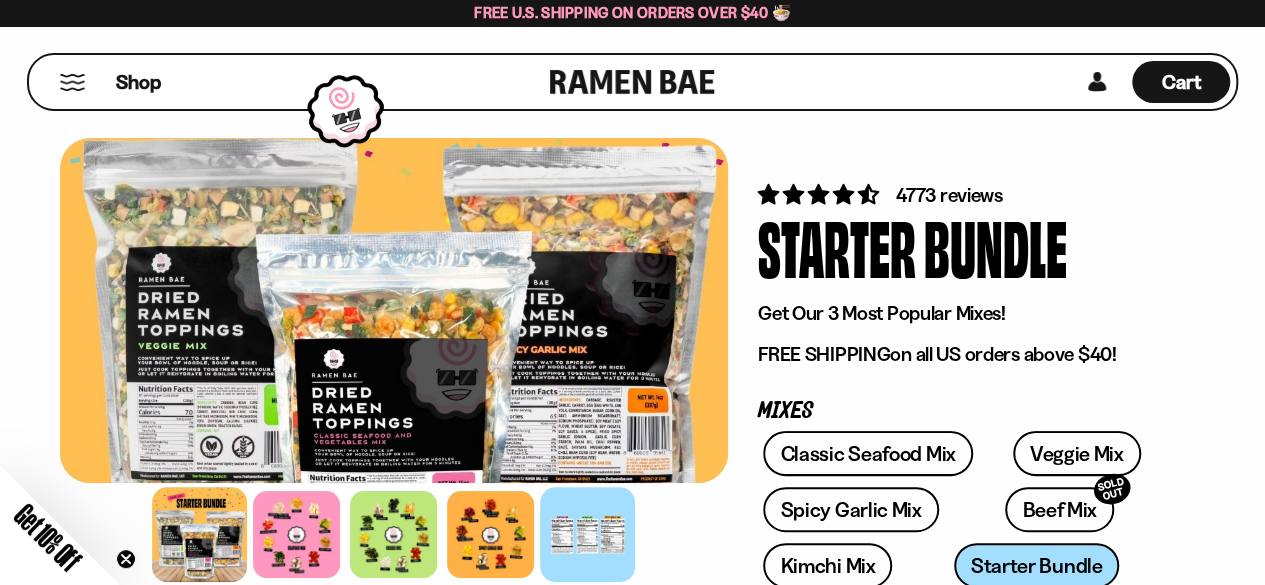 click at bounding box center (588, 534) 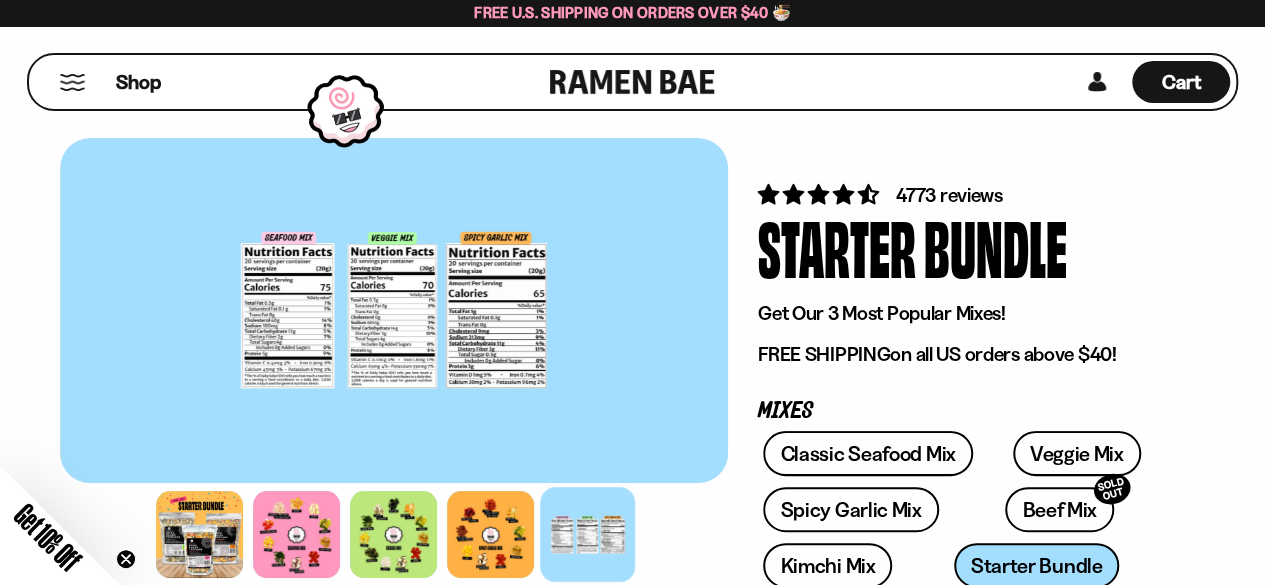 click at bounding box center (394, 310) 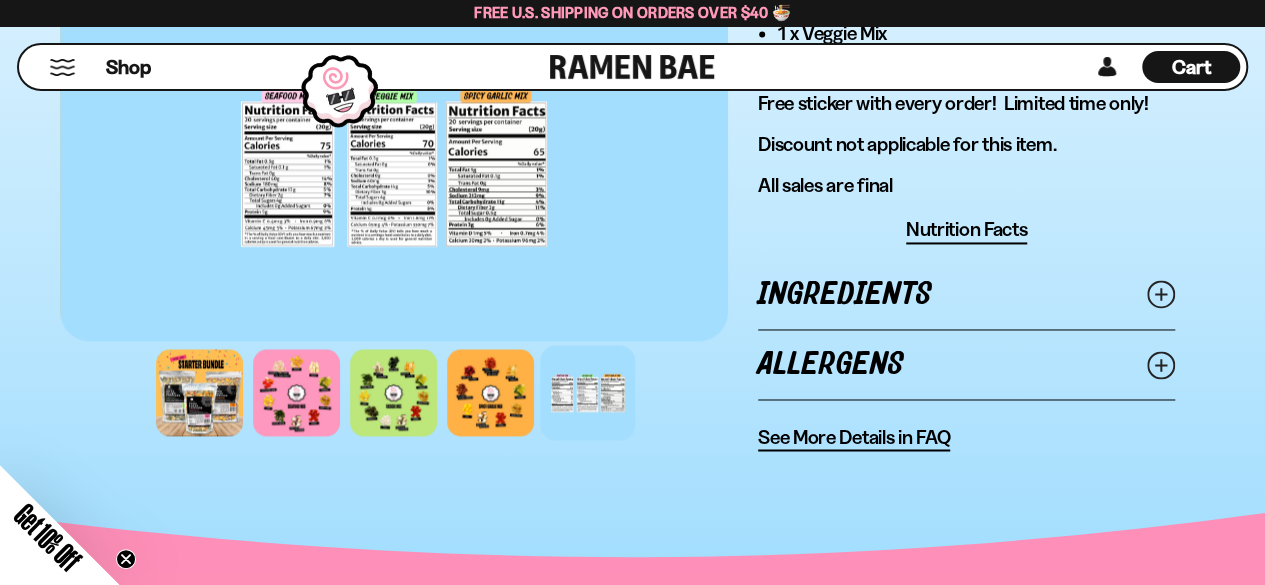 scroll, scrollTop: 1486, scrollLeft: 0, axis: vertical 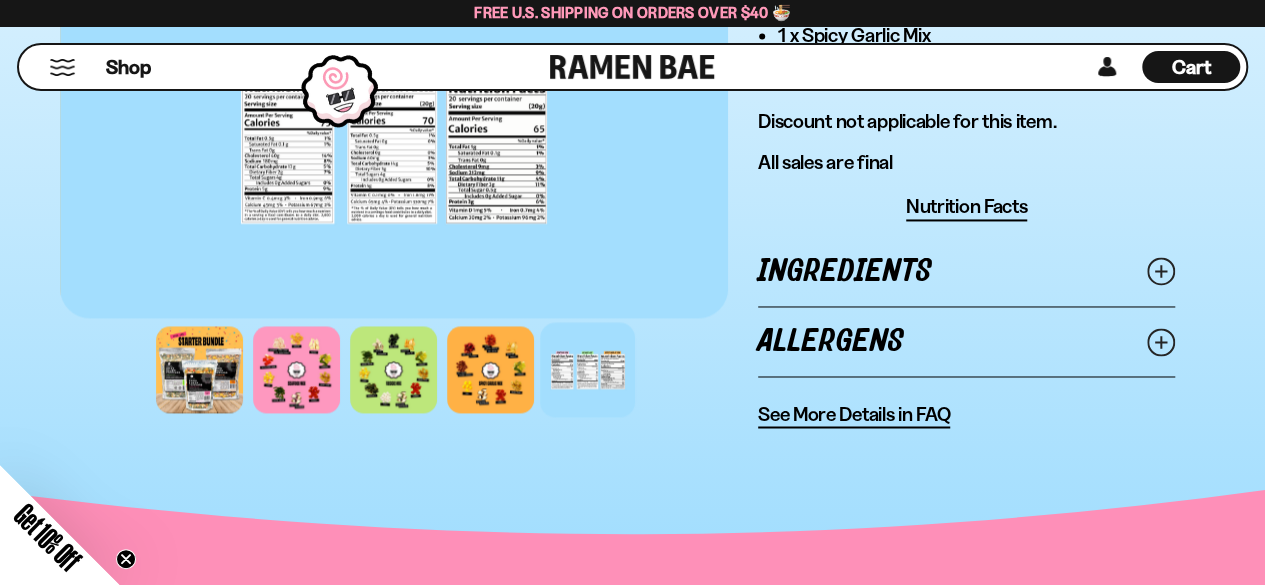 click on "Nutrition Facts" at bounding box center (967, 206) 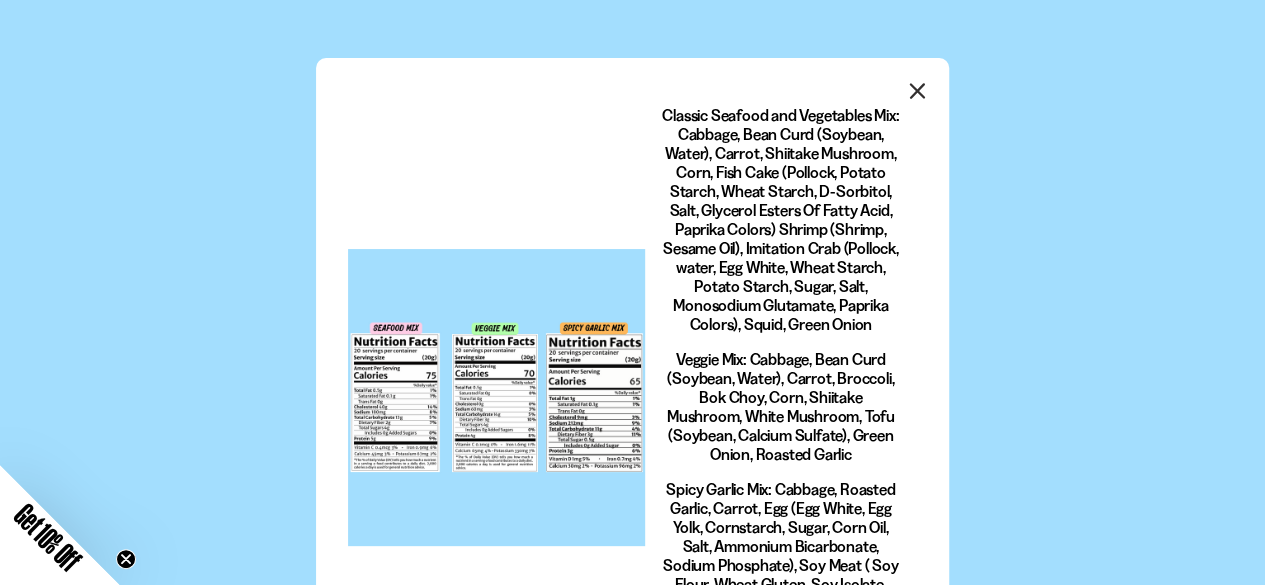 scroll, scrollTop: 58, scrollLeft: 0, axis: vertical 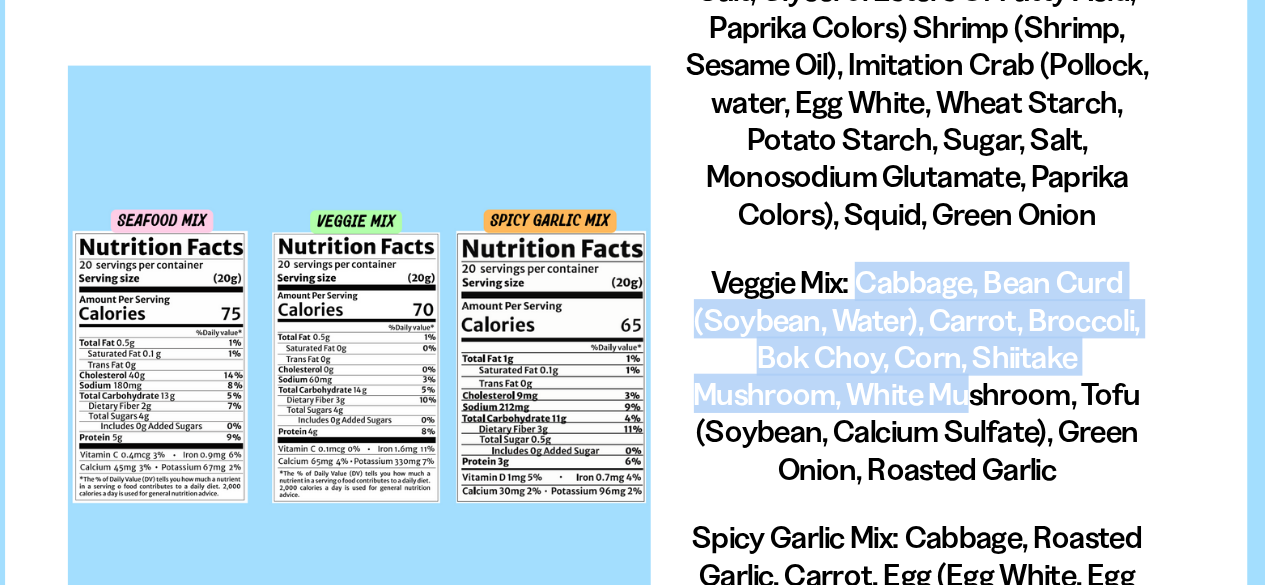 drag, startPoint x: 741, startPoint y: 293, endPoint x: 795, endPoint y: 339, distance: 70.93659 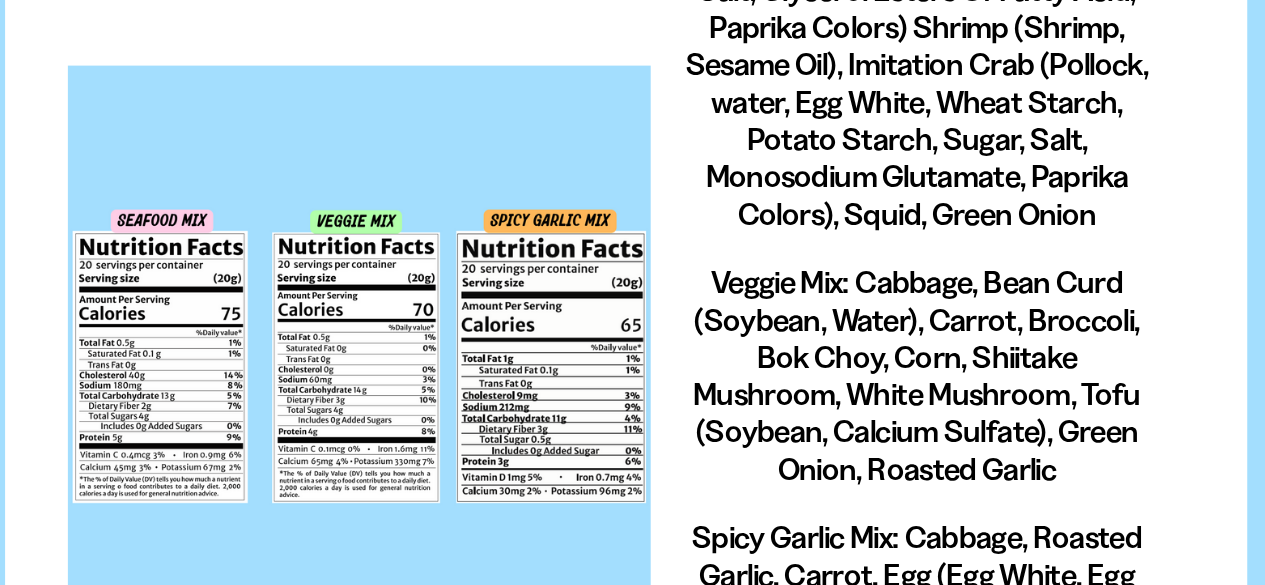 click on "Veggie Mix: Cabbage, Bean Curd (Soybean, Water), Carrot, Broccoli, Bok Choy, Corn, Shiitake Mushroom, White Mushroom, Tofu (Soybean, Calcium Sulfate), Green Onion, Roasted Garlic" at bounding box center [781, 340] 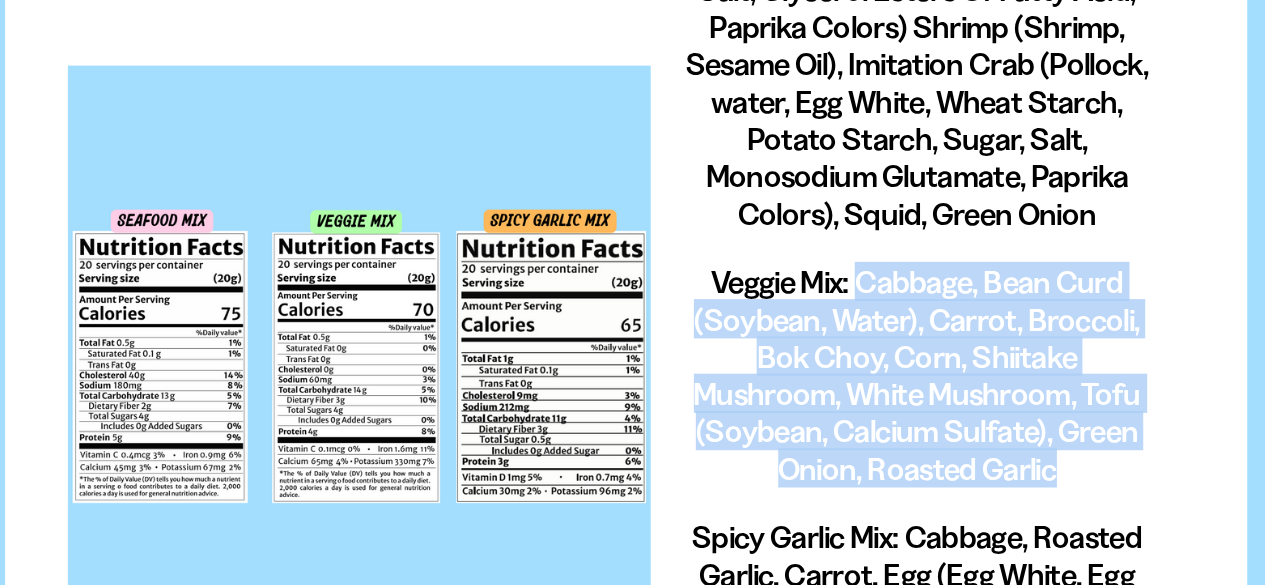 drag, startPoint x: 741, startPoint y: 293, endPoint x: 842, endPoint y: 389, distance: 139.3449 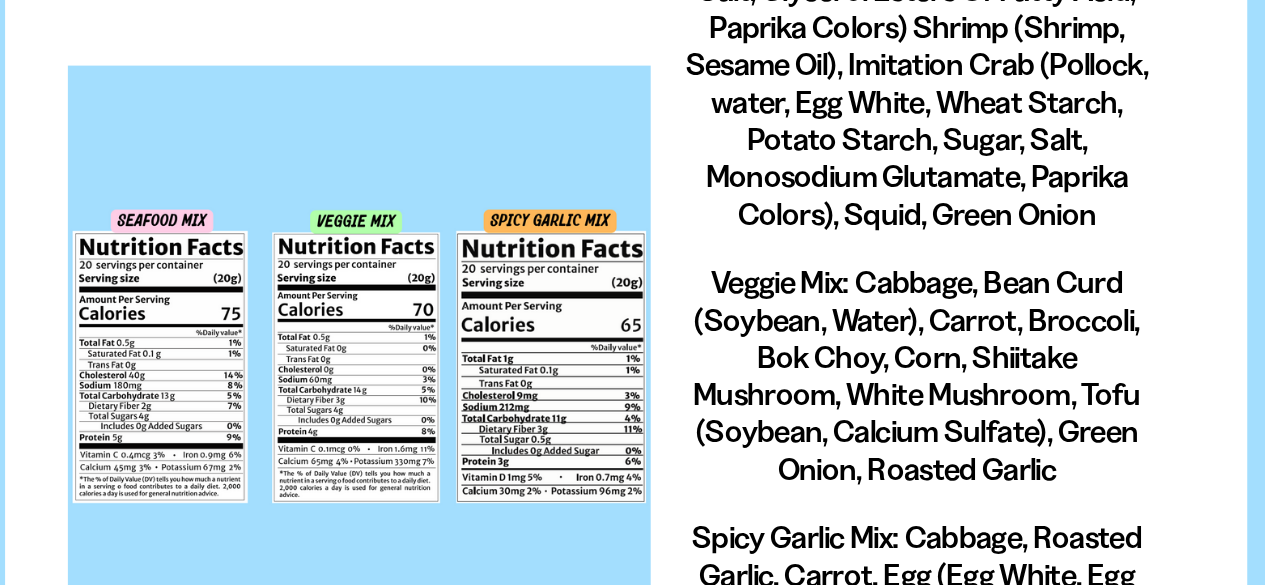 click on "Classic Seafood and Vegetables Mix: Cabbage, Bean Curd (Soybean, Water), Carrot, Shiitake Mushroom, Corn, Fish Cake (Pollock, Potato Starch, Wheat Starch, D-Sorbitol, Salt, Glycerol Esters Of Fatty Acid, Paprika Colors) Shrimp (Shrimp, Sesame Oil), Imitation Crab (Pollock, water, Egg White, Wheat Starch, Potato Starch, Sugar, Salt, Monosodium Glutamate, Paprika Colors), Squid, Green Onion Veggie Mix: Cabbage, Bean Curd (Soybean, Water), Carrot, Broccoli, Bok Choy, Corn, Shiitake Mushroom, White Mushroom, Tofu (Soybean, Calcium Sulfate), Green Onion, Roasted Garlic Spicy Garlic Mix: Cabbage, Roasted Garlic, Carrot, Egg (Egg White, Egg Yolk, Cornstarch, Sugar, Corn Oil, Salt, Ammonium Bicarbonate, Sodium Phosphate), Soy Meat ( Soy Flour, Wheat Gluten, Soy Isolate, Soy Sauce, 5 Spice), Fried Spicy garlic (Onion , Garlic, Corn Starch, Palm Oil, Chili Pepper, Salt), Shiitake Mushroom, Red chili, Bean Curd (Soybean, Water)" at bounding box center [632, 330] 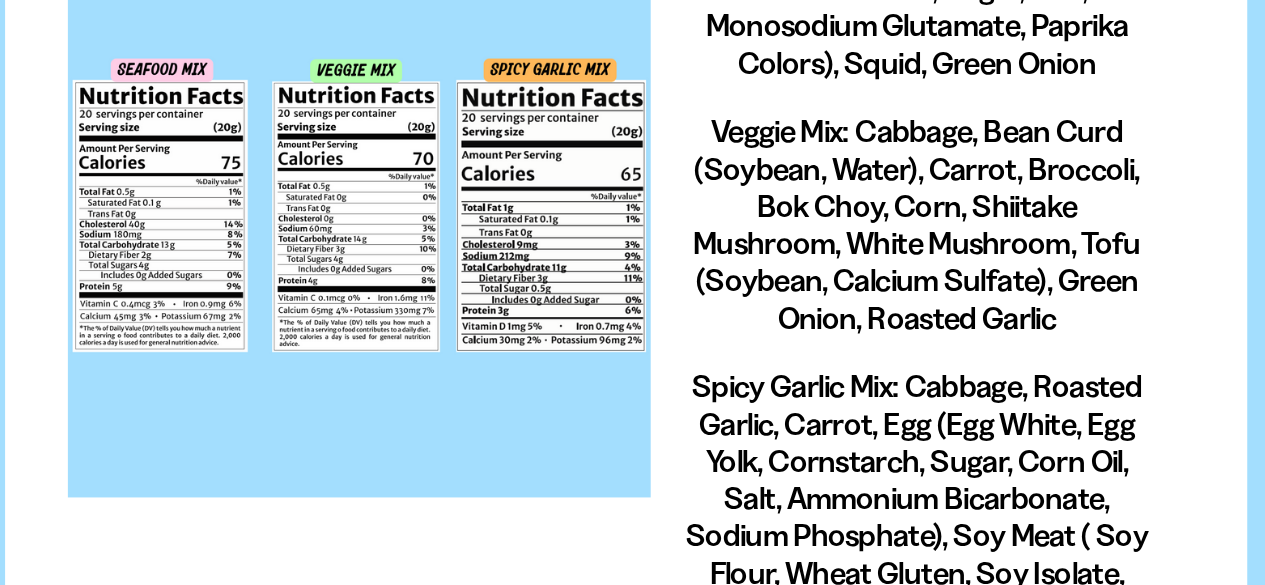 scroll, scrollTop: 152, scrollLeft: 0, axis: vertical 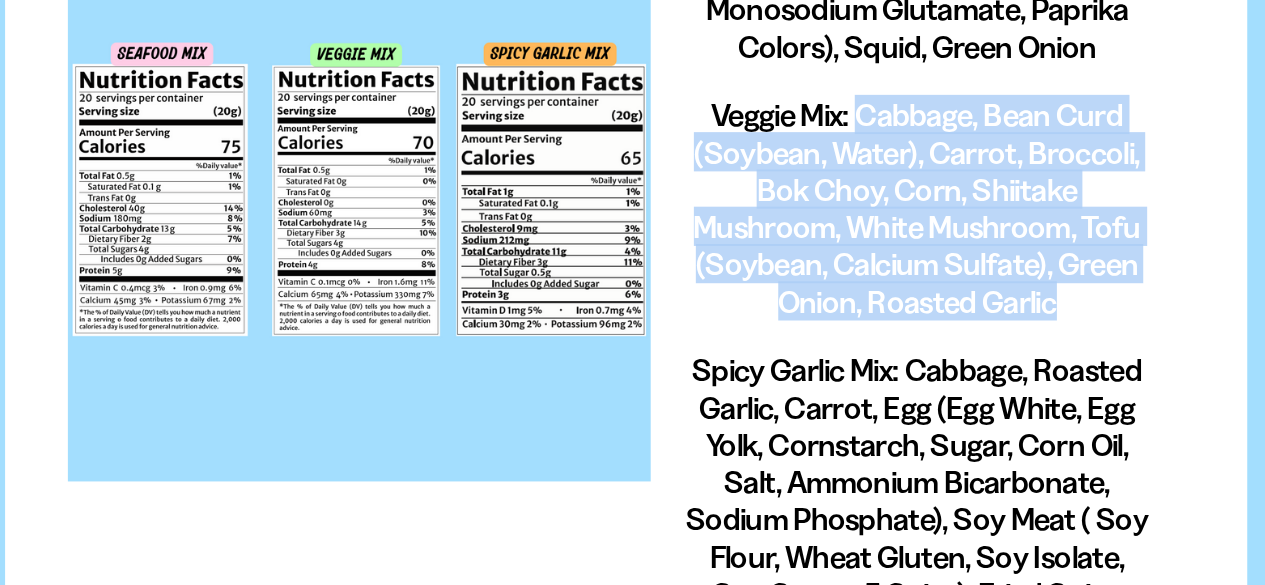 drag, startPoint x: 742, startPoint y: 205, endPoint x: 881, endPoint y: 301, distance: 168.92899 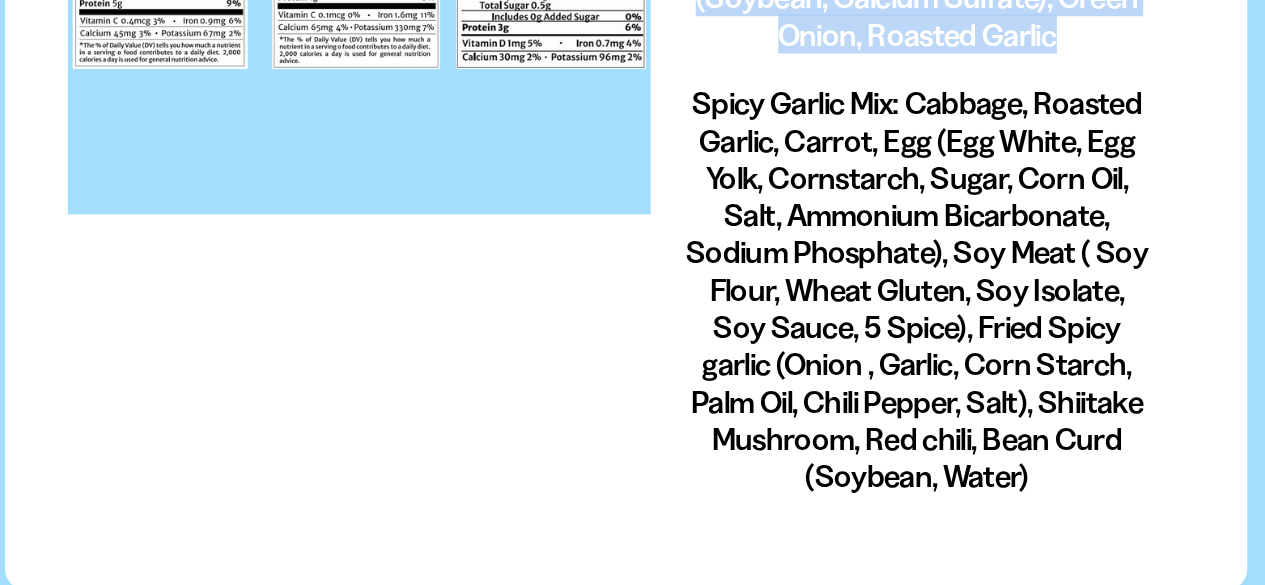 scroll, scrollTop: 152, scrollLeft: 0, axis: vertical 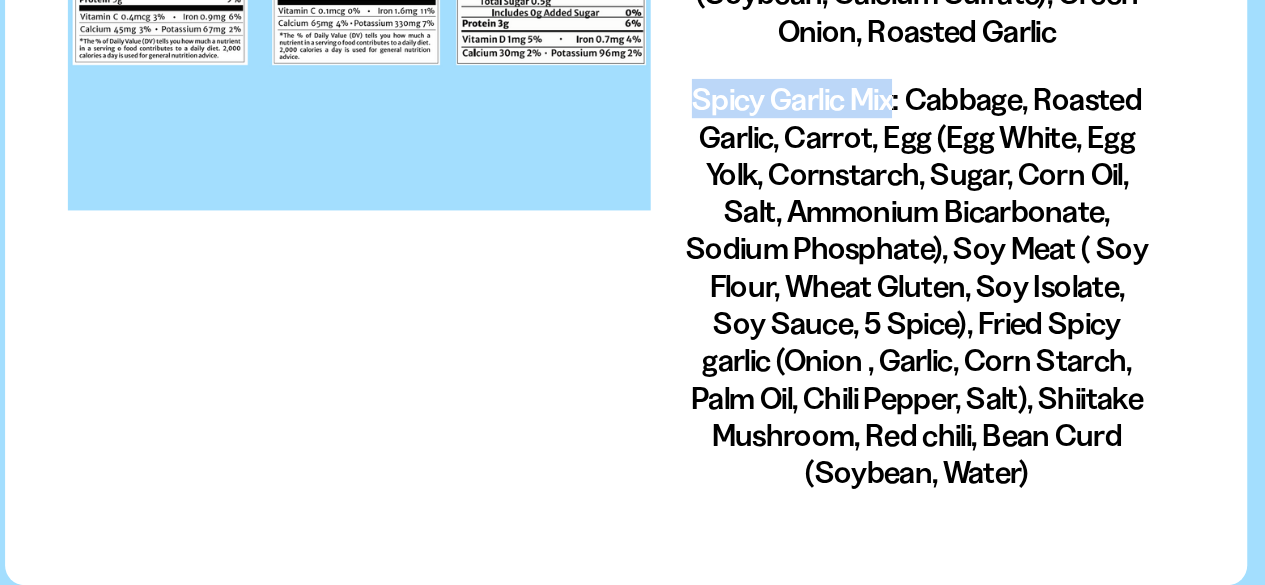drag, startPoint x: 655, startPoint y: 341, endPoint x: 756, endPoint y: 337, distance: 101.07918 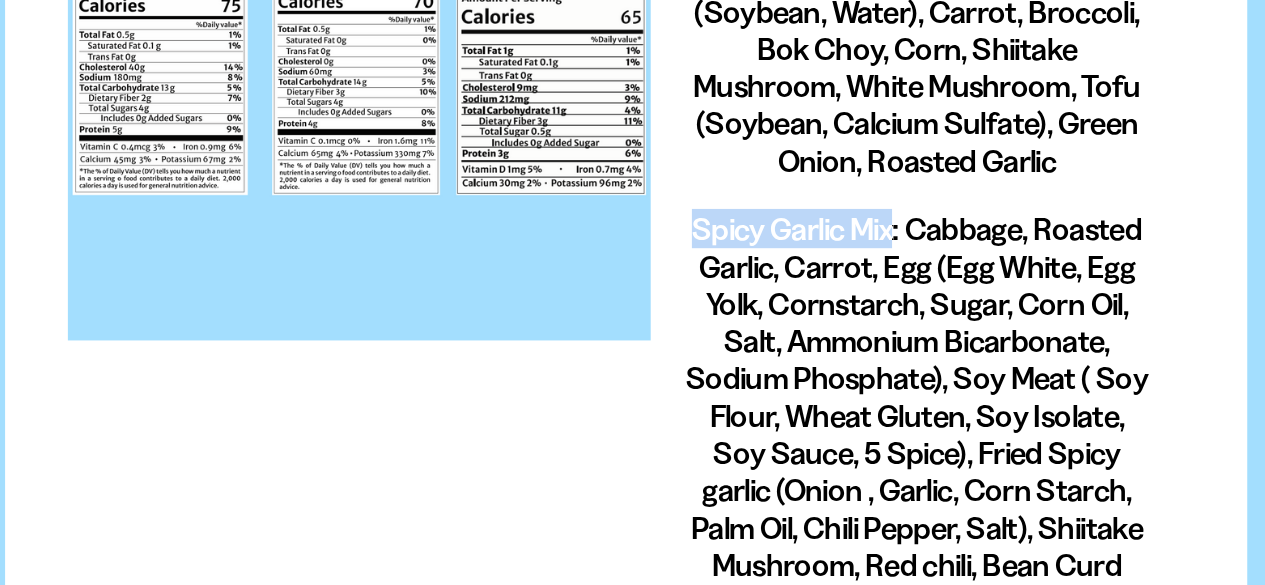 scroll, scrollTop: 0, scrollLeft: 0, axis: both 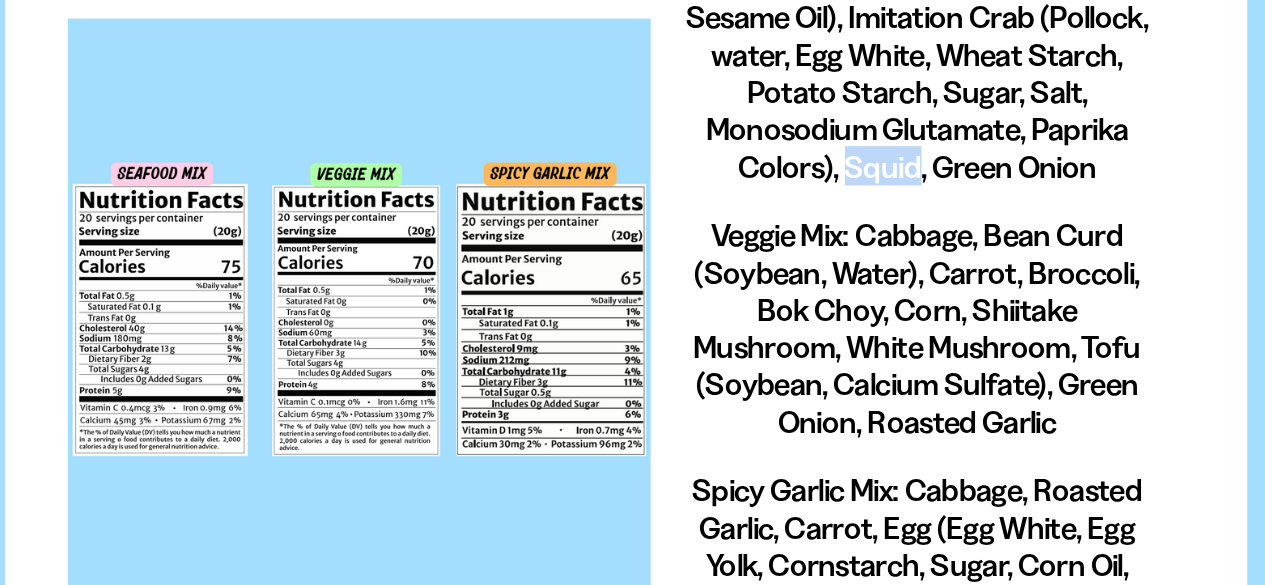 drag, startPoint x: 733, startPoint y: 325, endPoint x: 769, endPoint y: 326, distance: 36.013885 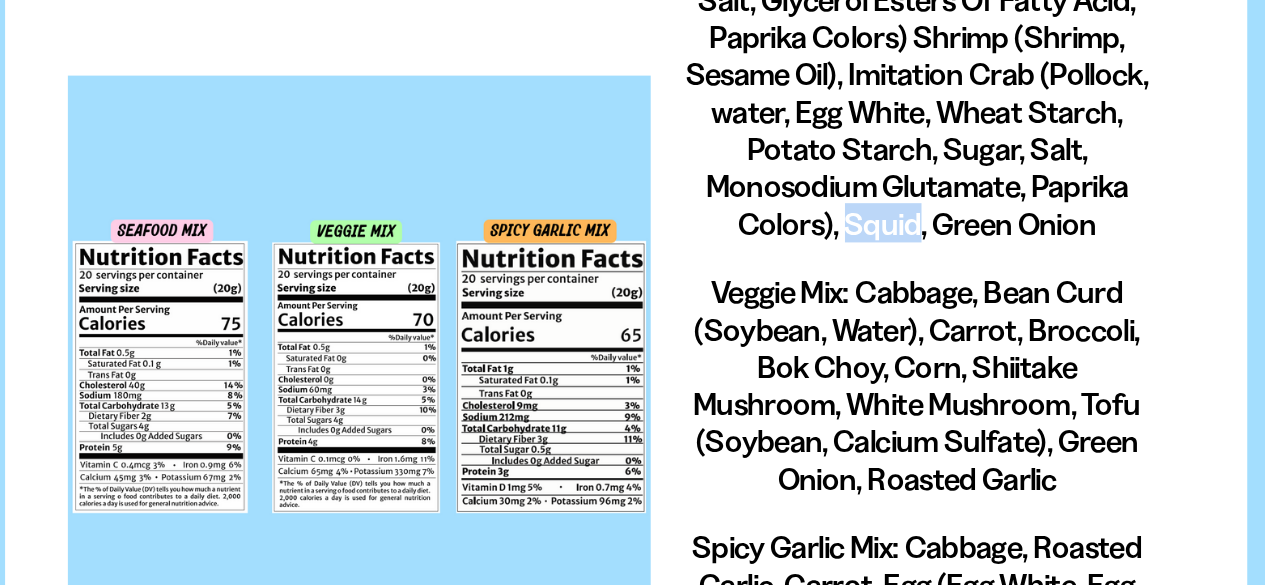 scroll, scrollTop: 152, scrollLeft: 0, axis: vertical 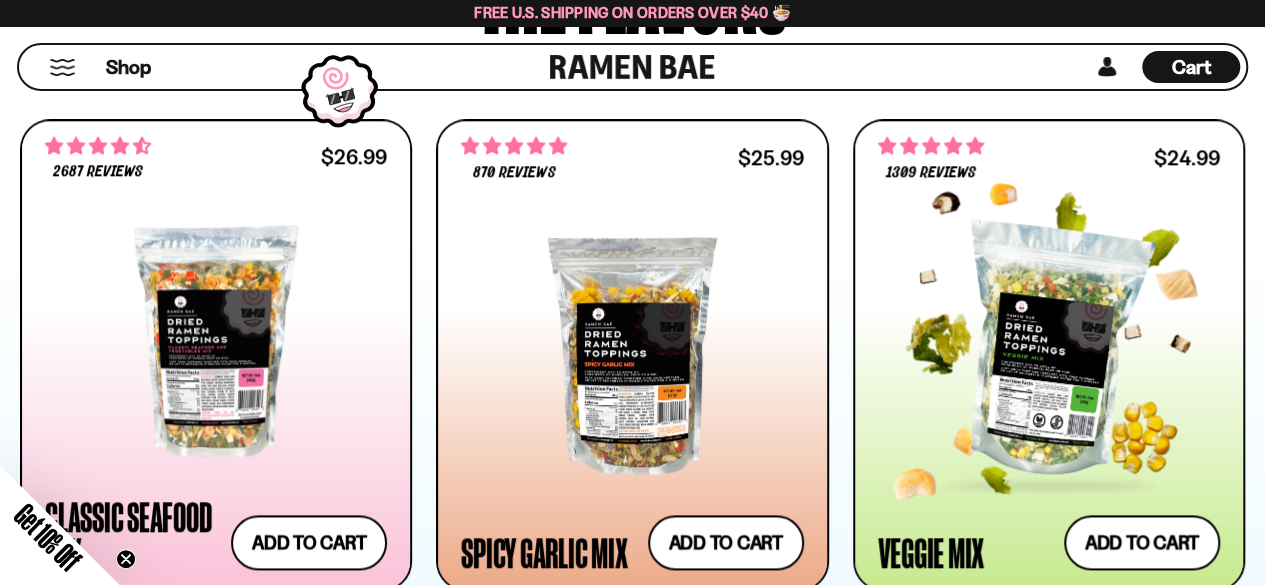 click at bounding box center [1049, 350] 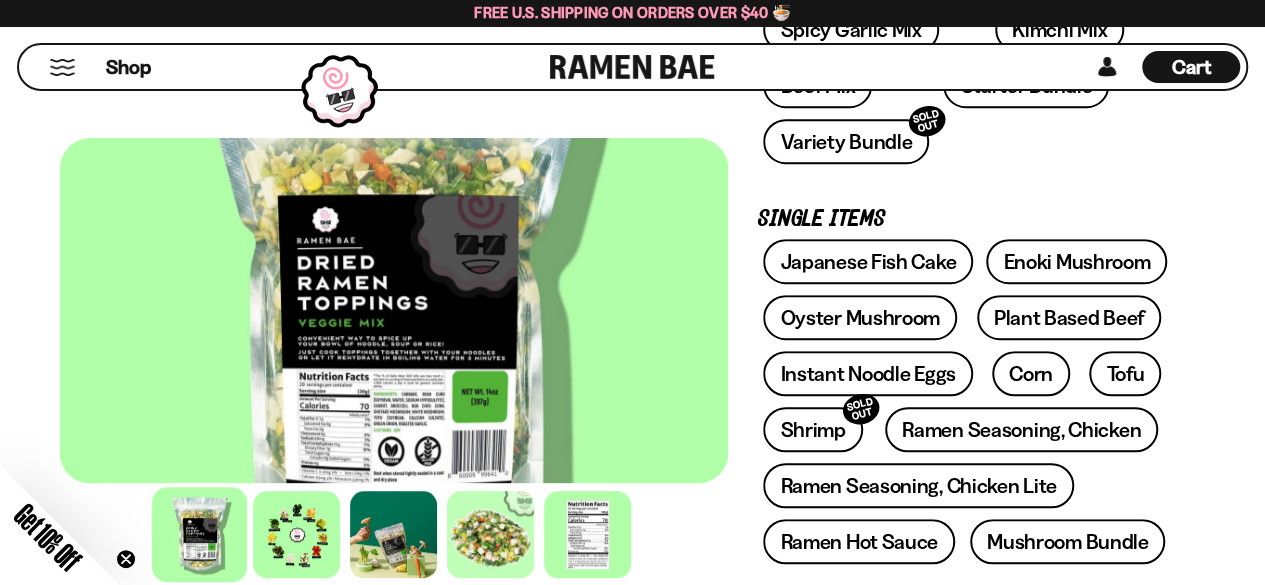 scroll, scrollTop: 511, scrollLeft: 0, axis: vertical 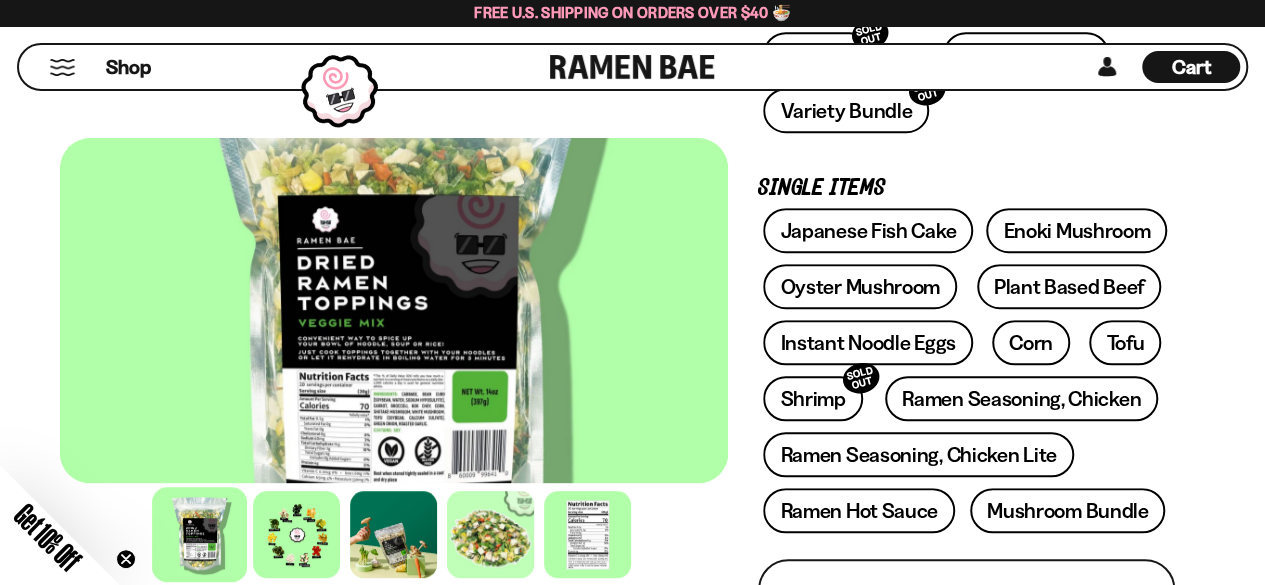 click on "[UUID]                                                       [UUID]
1309 reviews
Veggie   Mix" at bounding box center (632, 710) 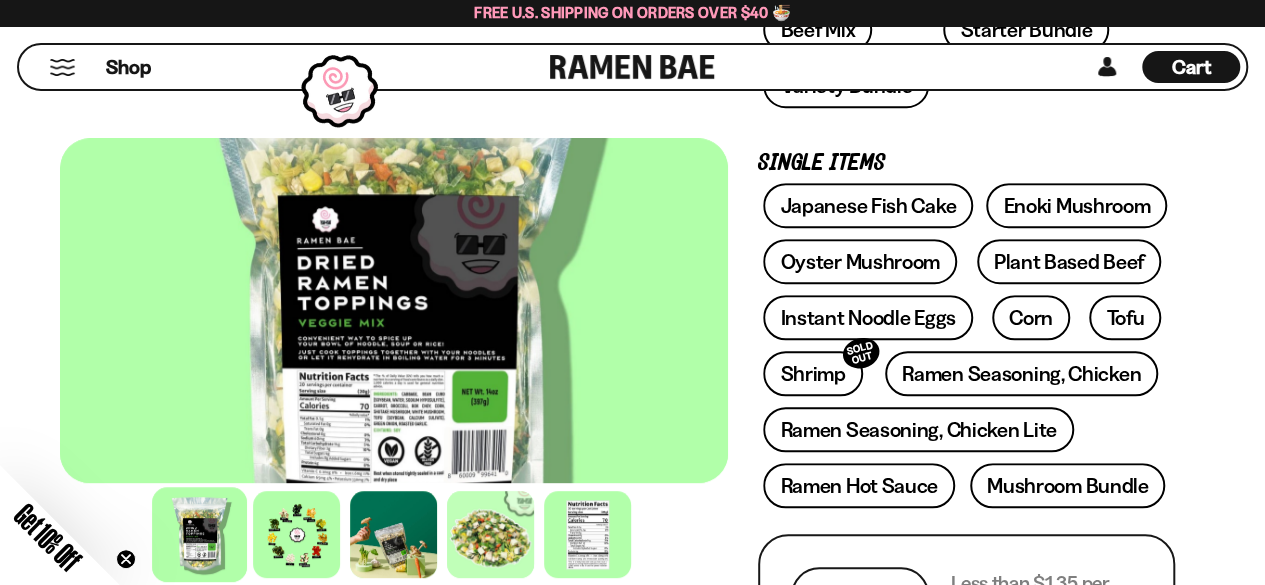 scroll, scrollTop: 537, scrollLeft: 0, axis: vertical 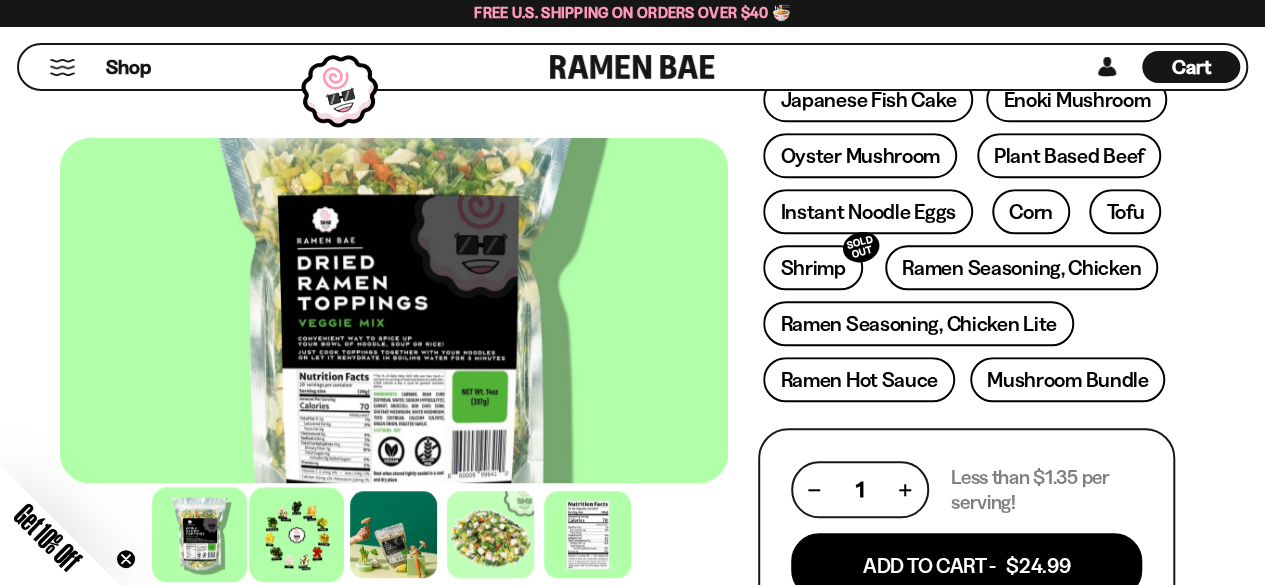 click at bounding box center [297, 534] 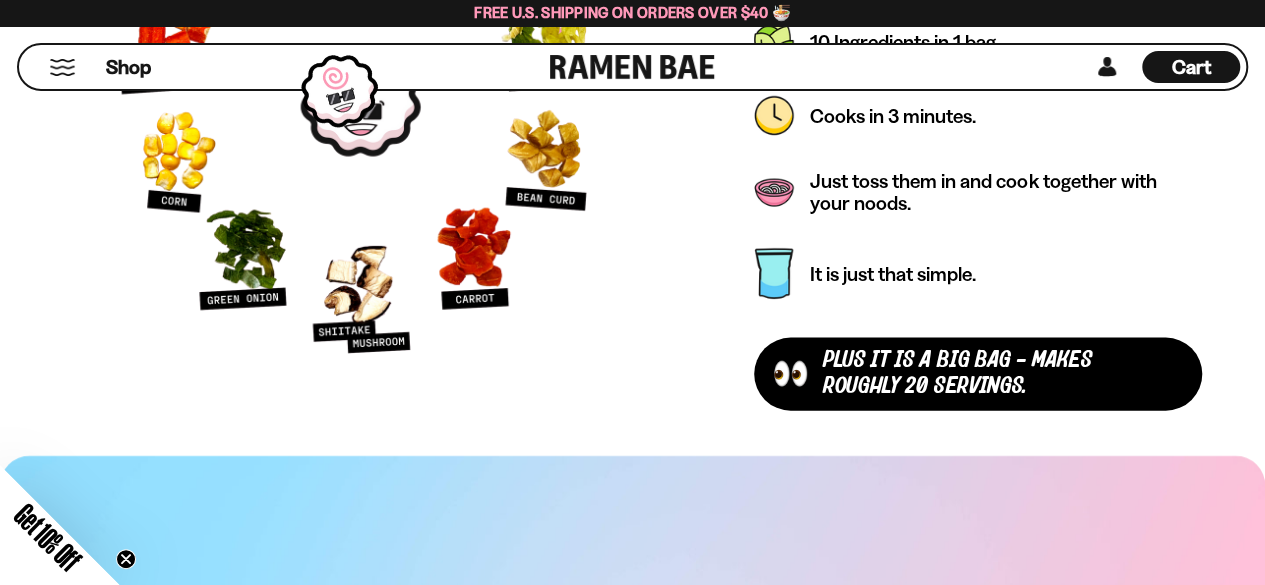 scroll, scrollTop: 5790, scrollLeft: 0, axis: vertical 